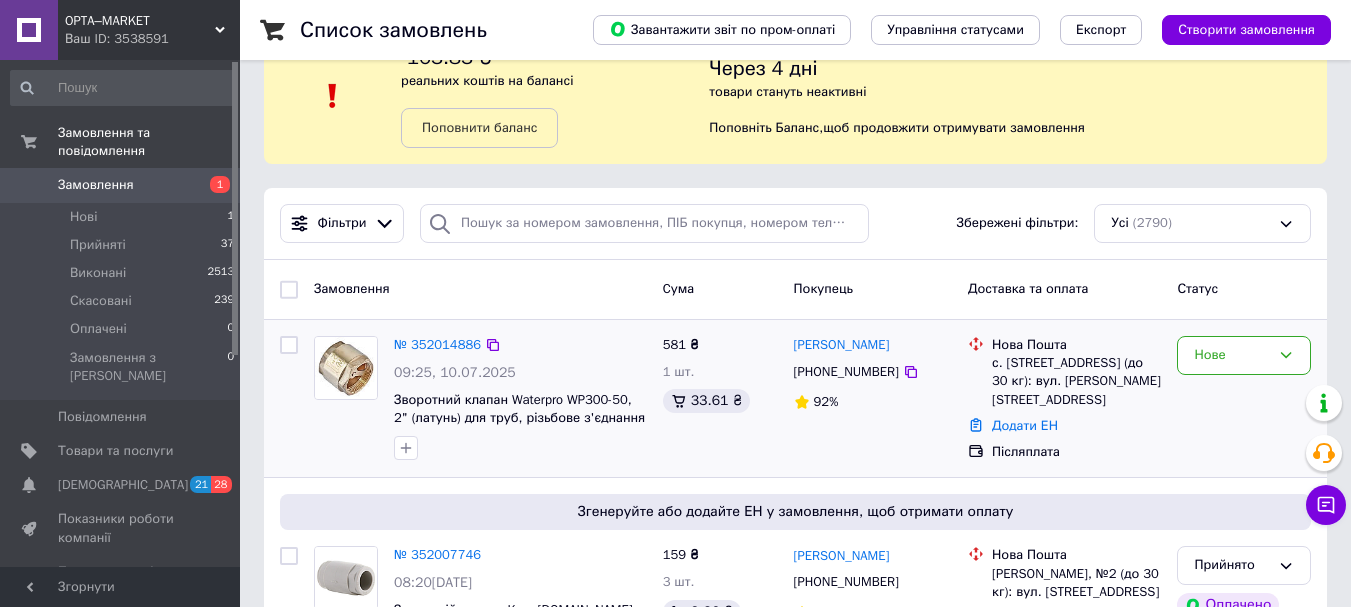scroll, scrollTop: 200, scrollLeft: 0, axis: vertical 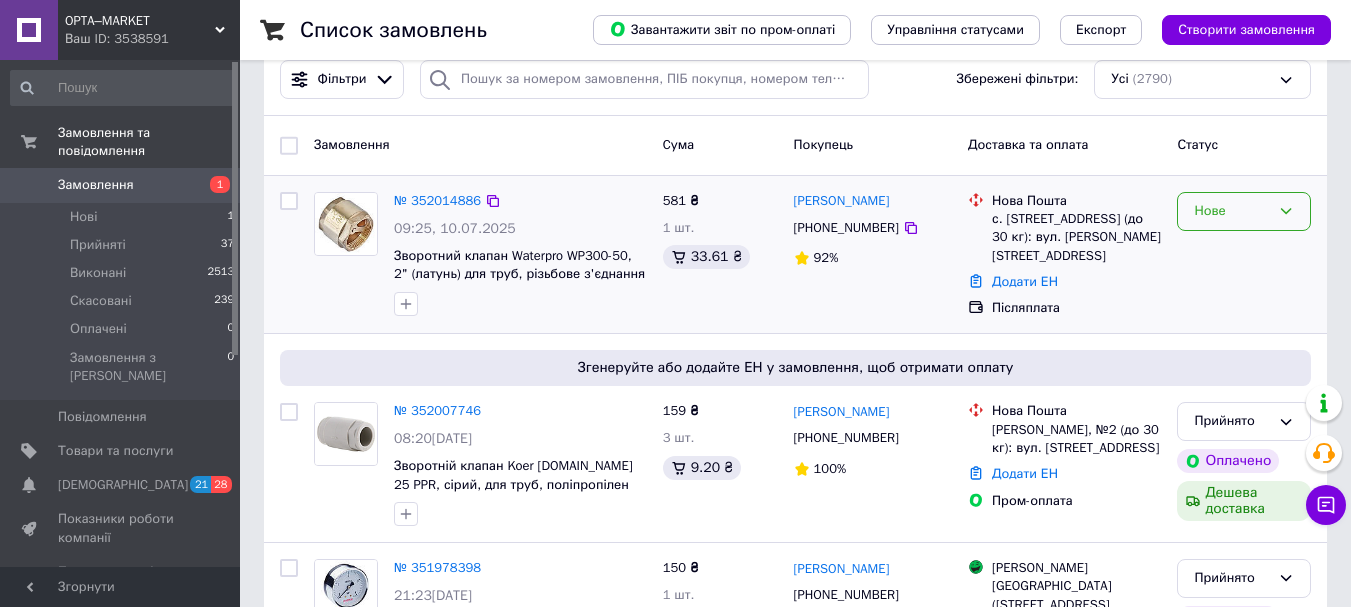 click on "Нове" at bounding box center (1244, 211) 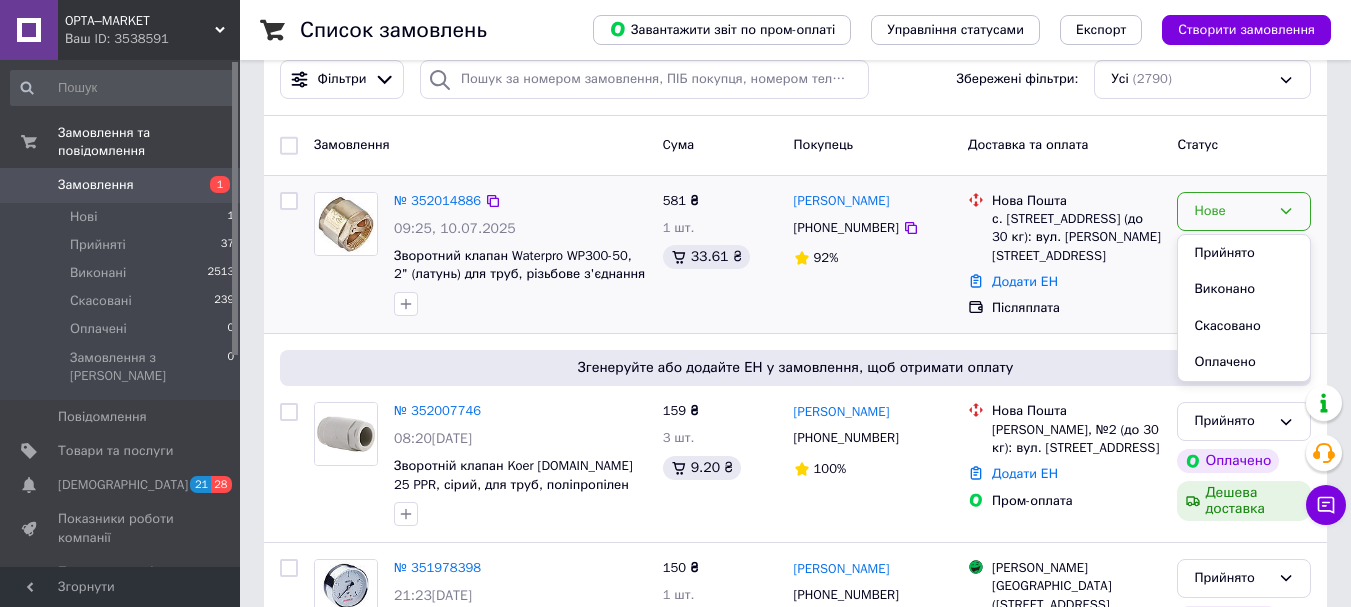 click on "Прийнято" at bounding box center [1244, 253] 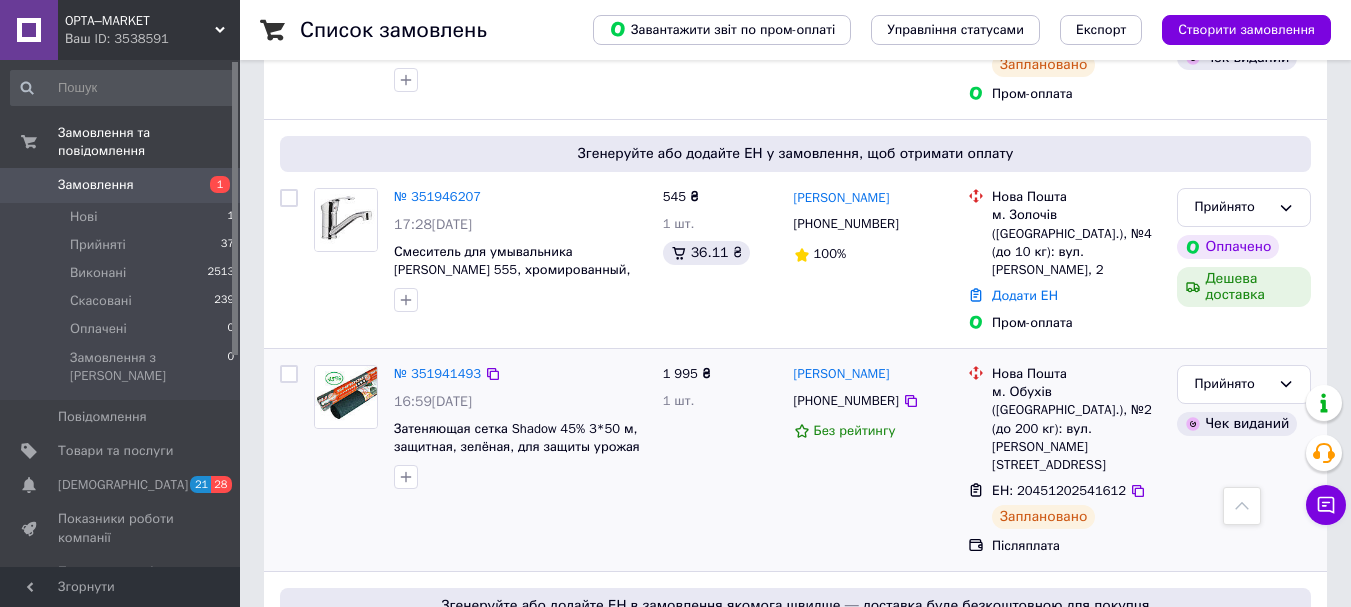 scroll, scrollTop: 1800, scrollLeft: 0, axis: vertical 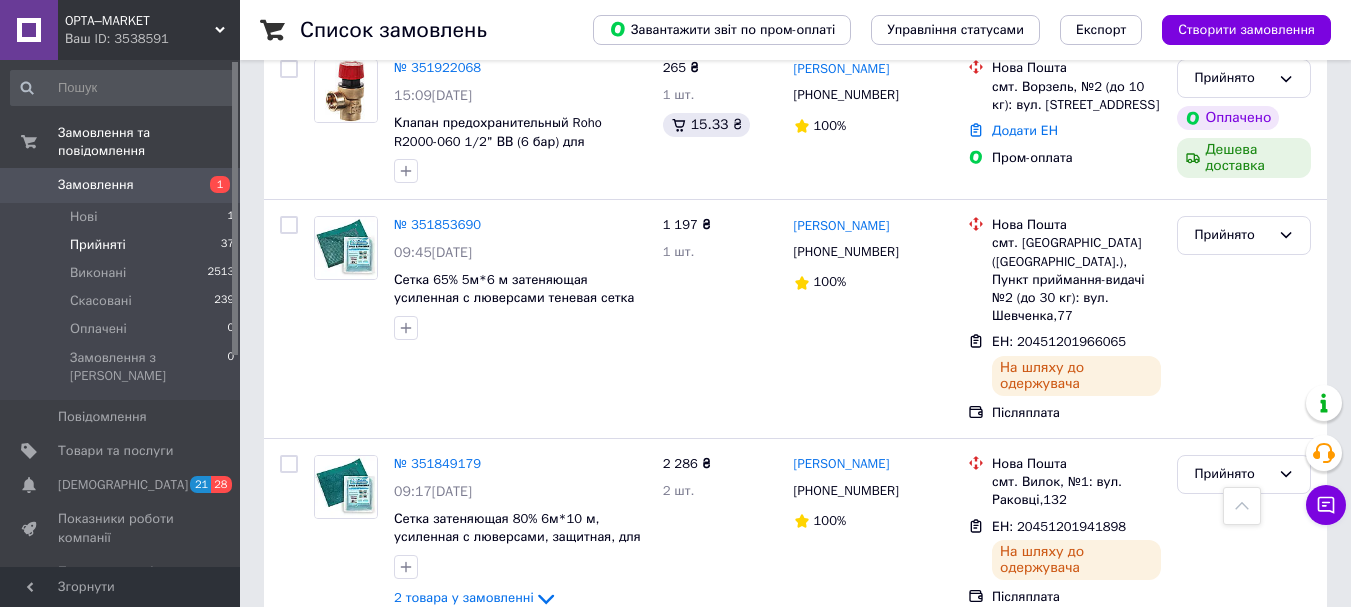 click on "Прийняті" at bounding box center [98, 245] 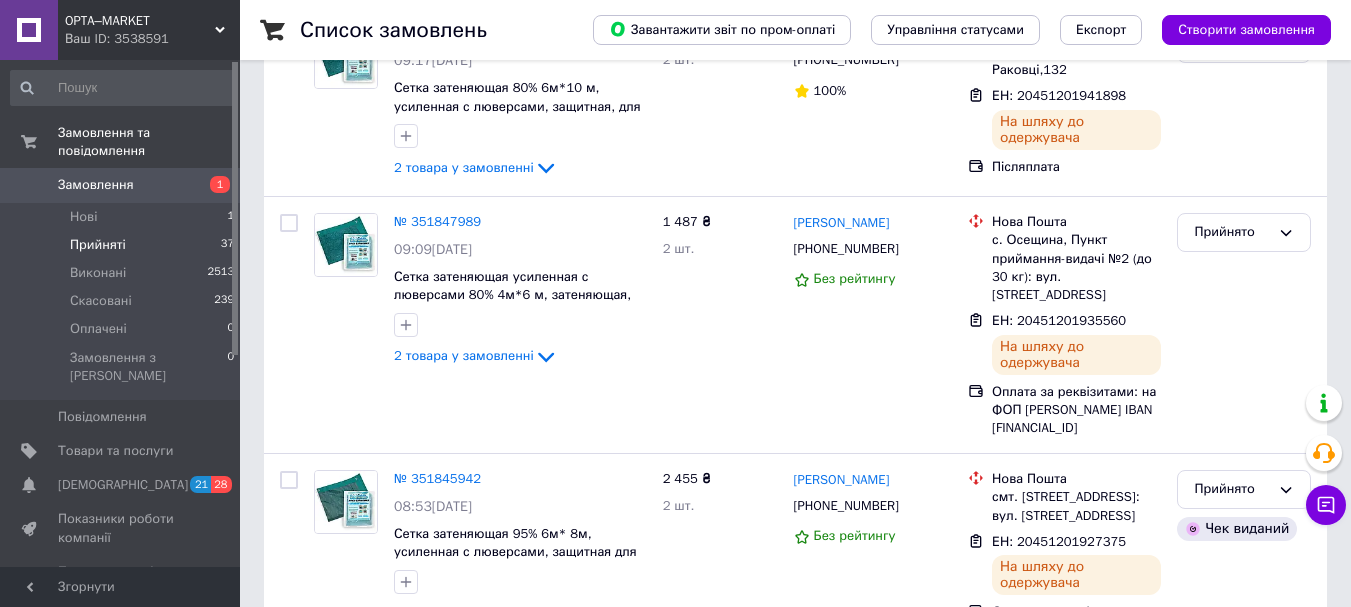 scroll, scrollTop: 0, scrollLeft: 0, axis: both 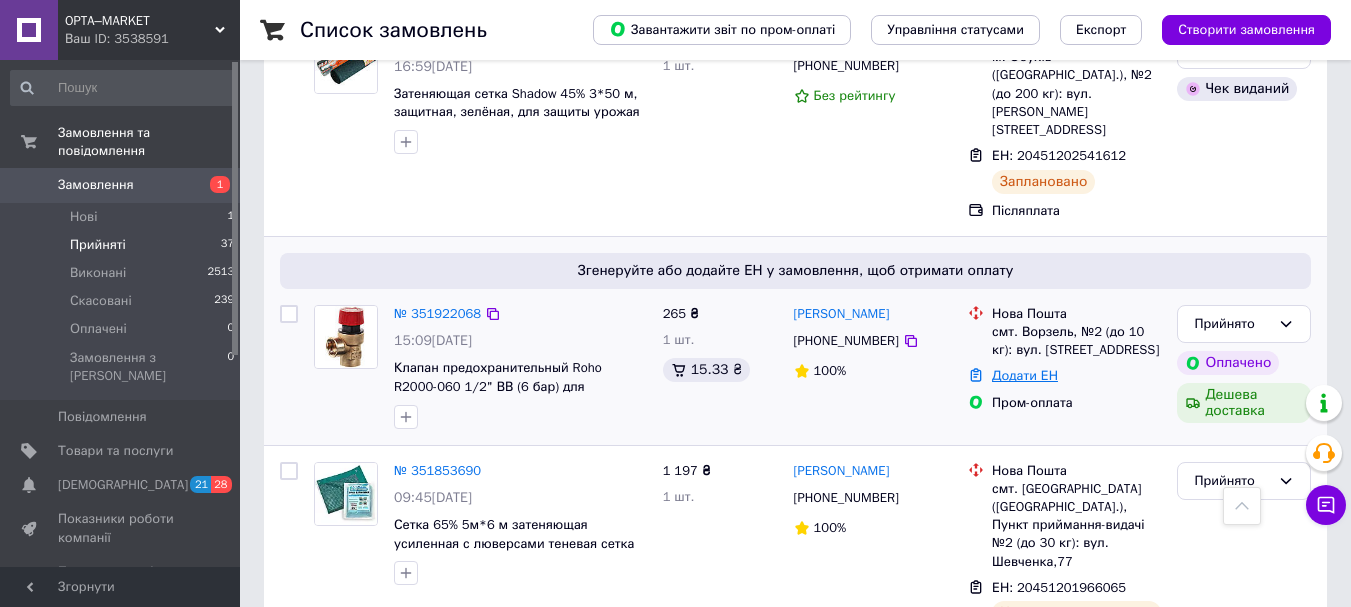 click on "Додати ЕН" at bounding box center [1025, 375] 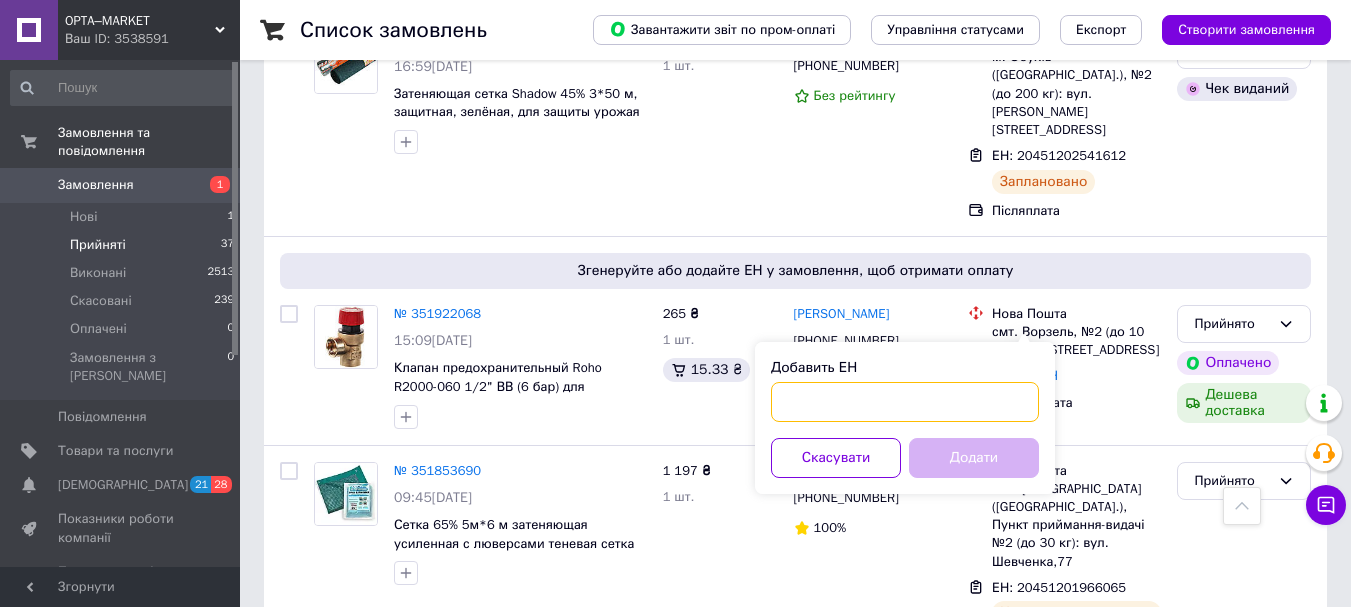 click on "Добавить ЕН" at bounding box center [905, 402] 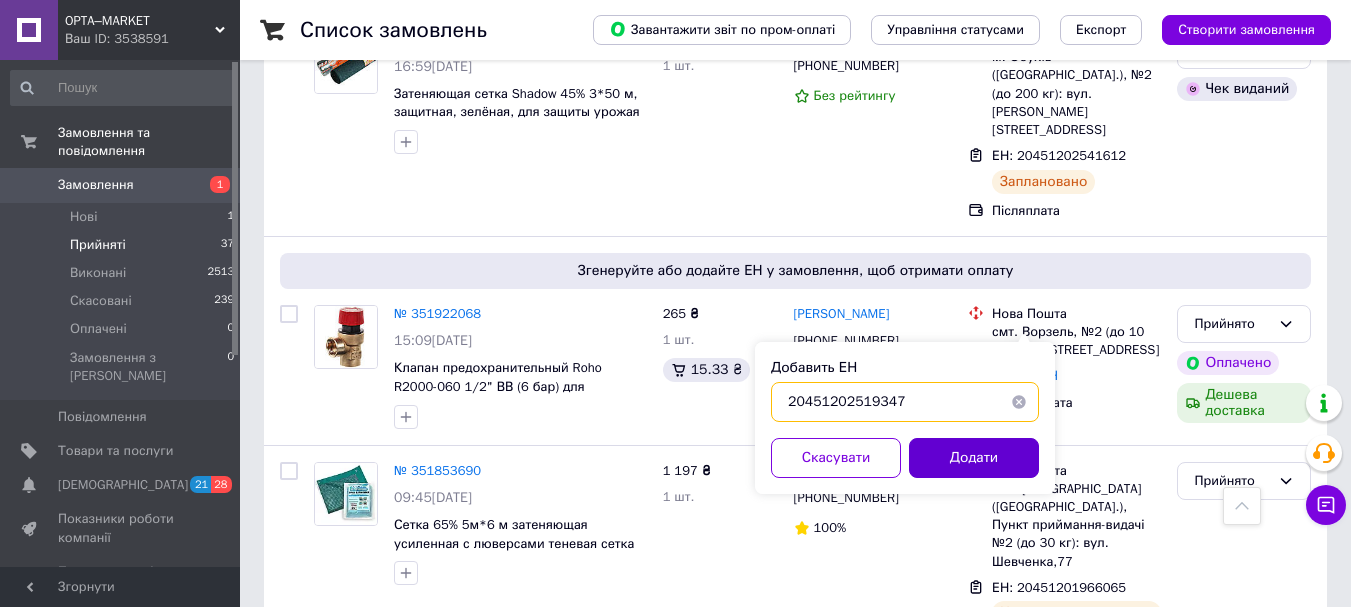 type on "20451202519347" 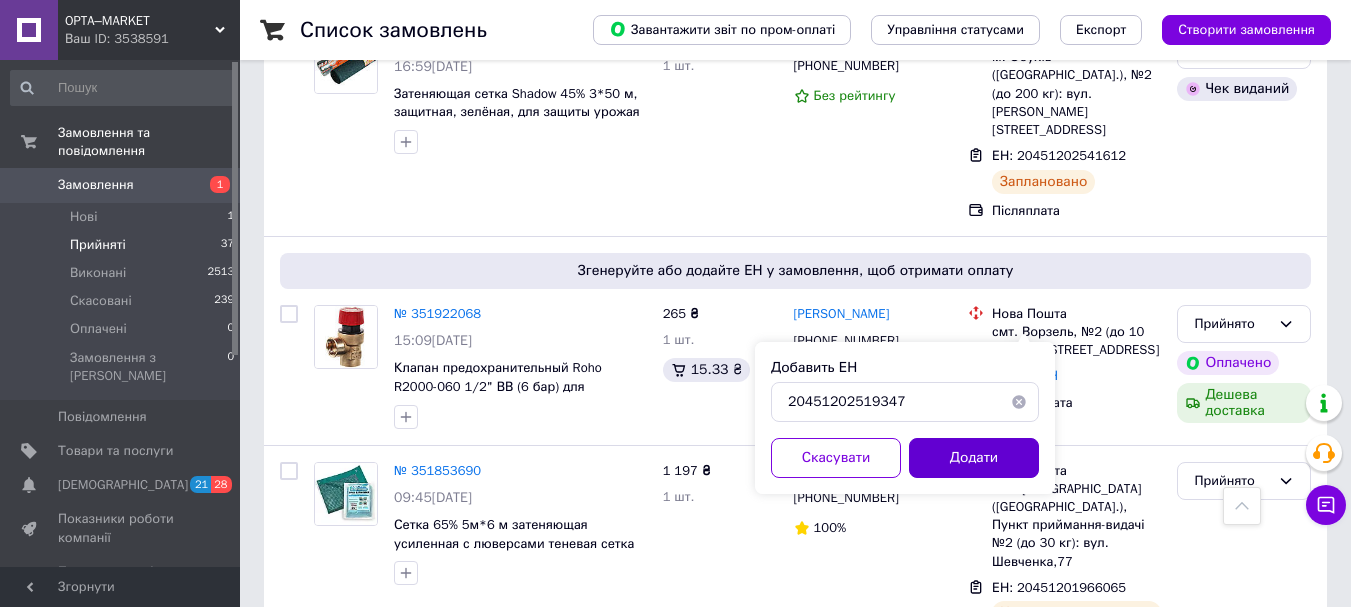 click on "Додати" at bounding box center [974, 458] 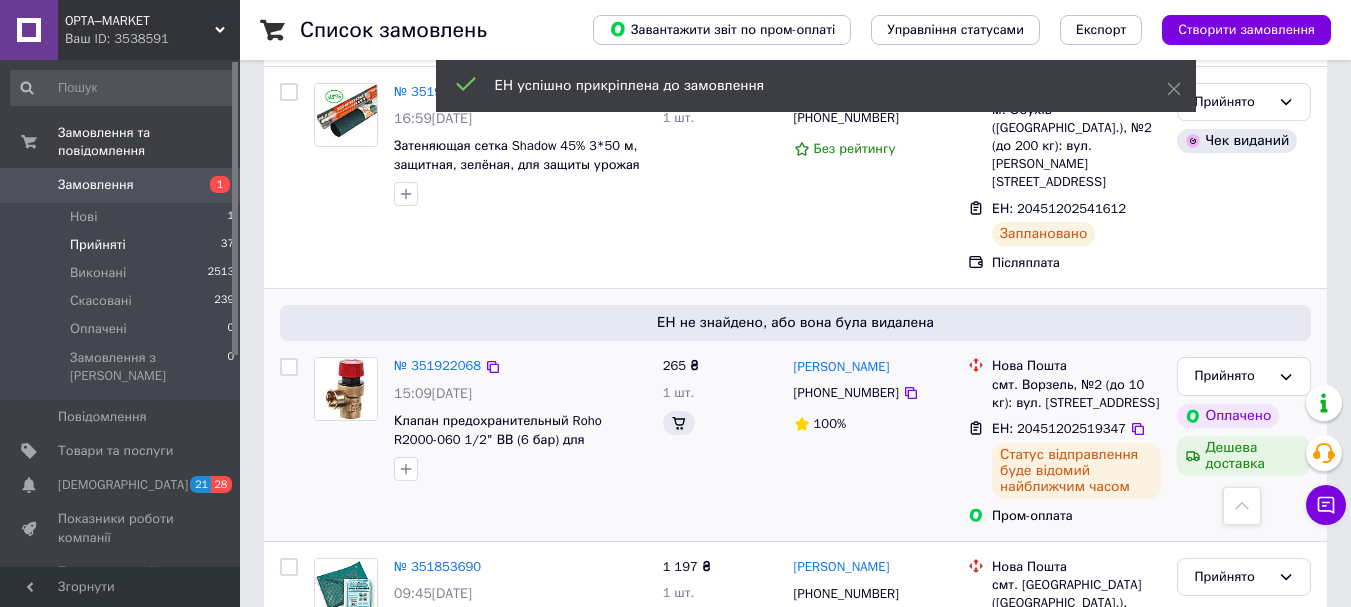 scroll, scrollTop: 1406, scrollLeft: 0, axis: vertical 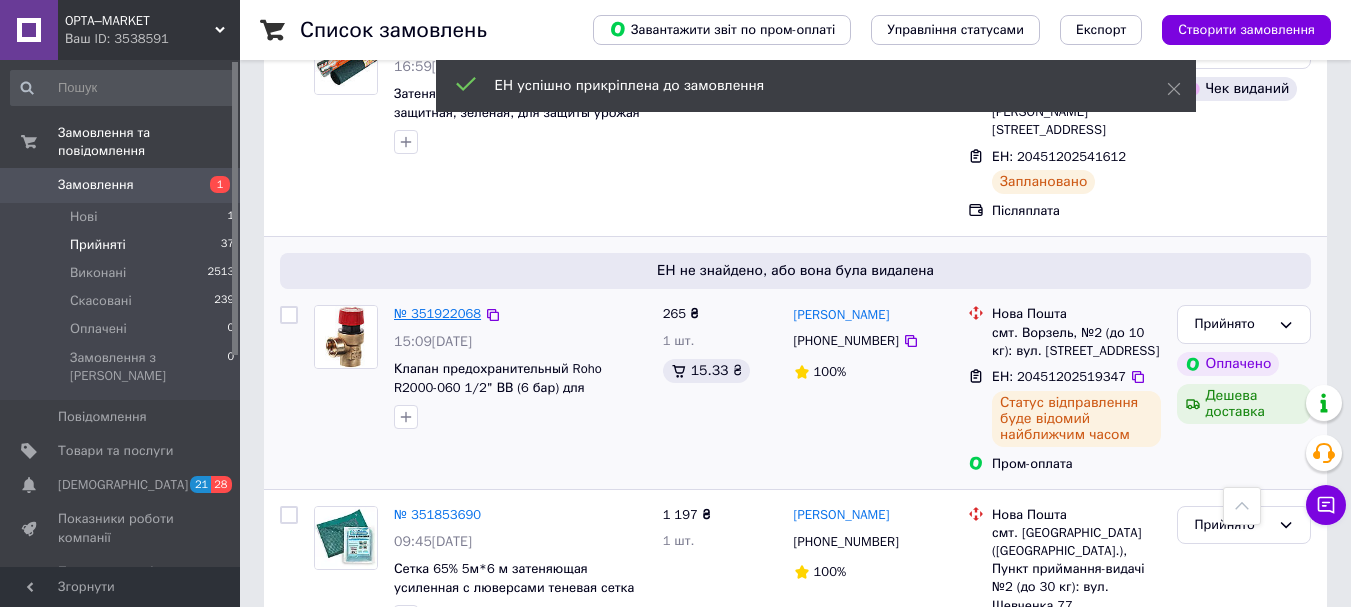 click on "№ 351922068" at bounding box center [437, 313] 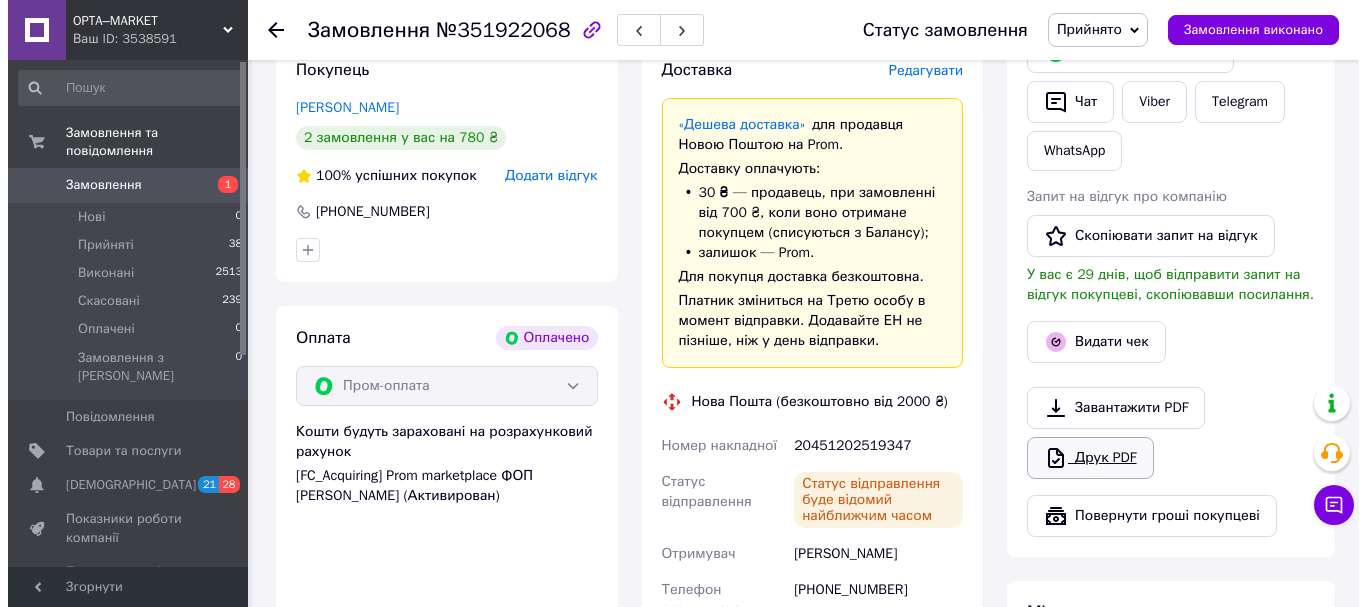scroll, scrollTop: 600, scrollLeft: 0, axis: vertical 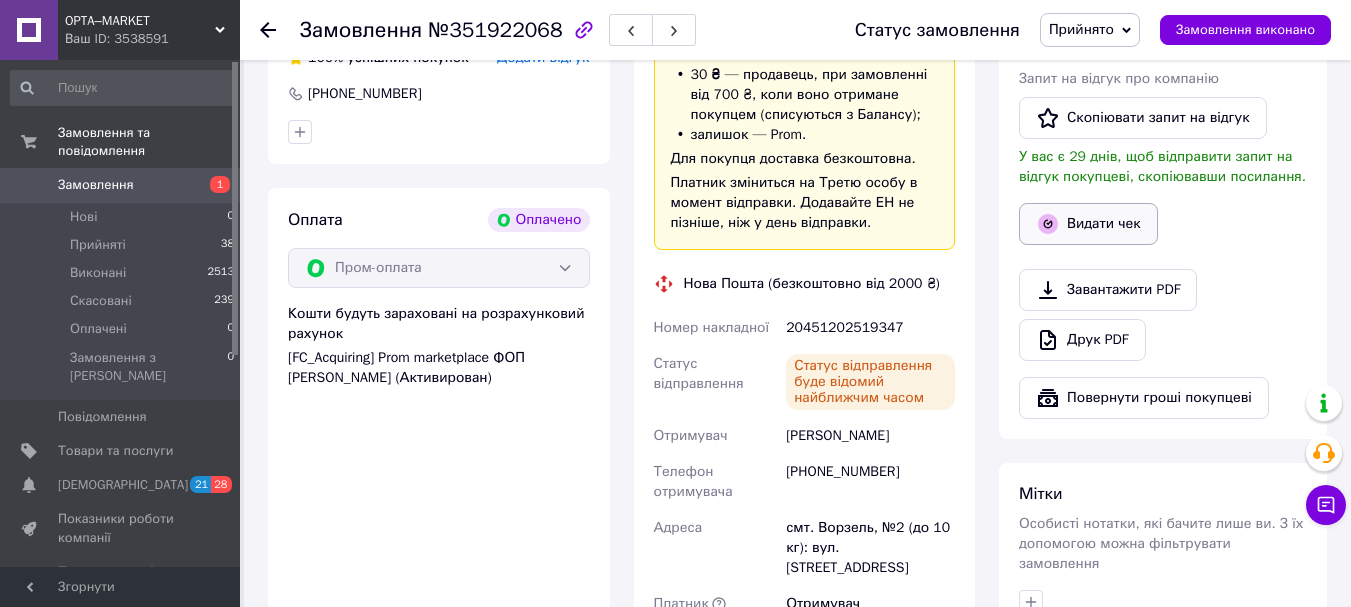 click on "Видати чек" at bounding box center (1088, 224) 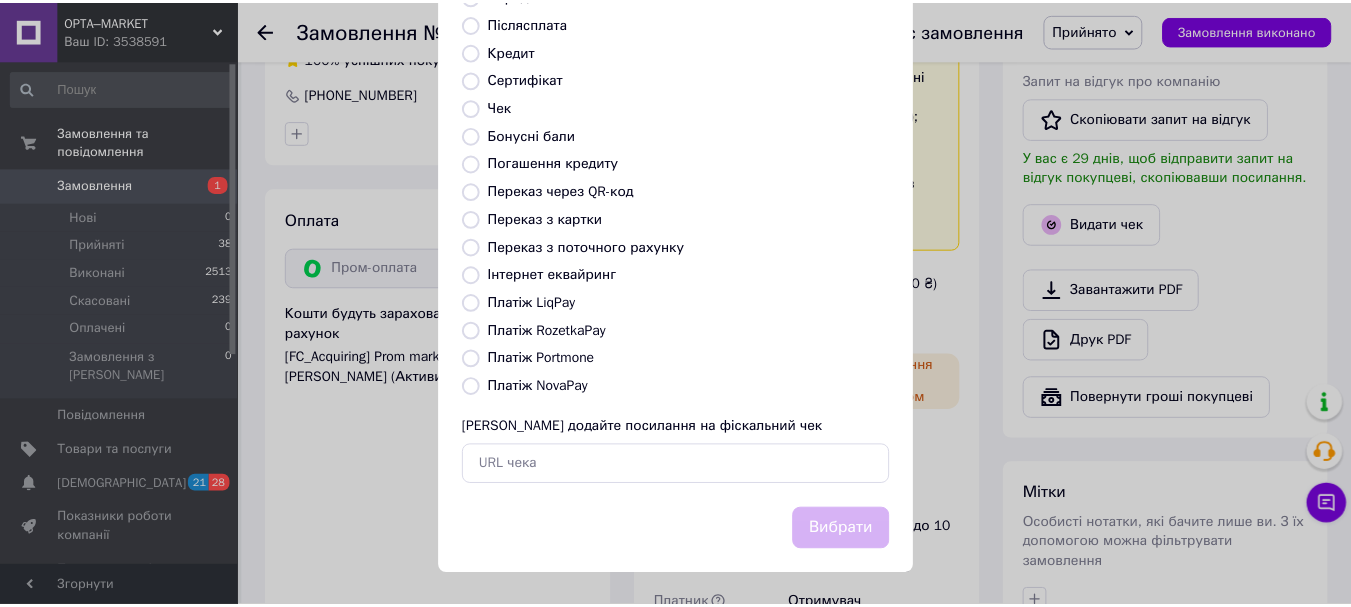 scroll, scrollTop: 252, scrollLeft: 0, axis: vertical 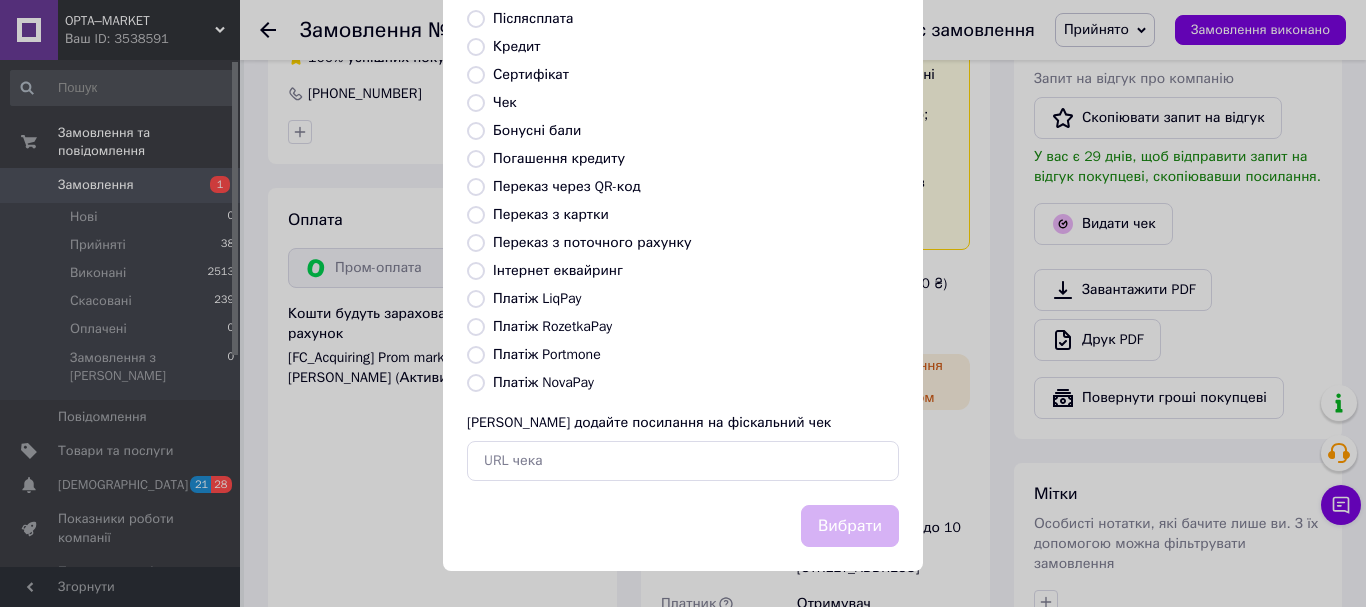 click on "Платіж RozetkaPay" at bounding box center (552, 326) 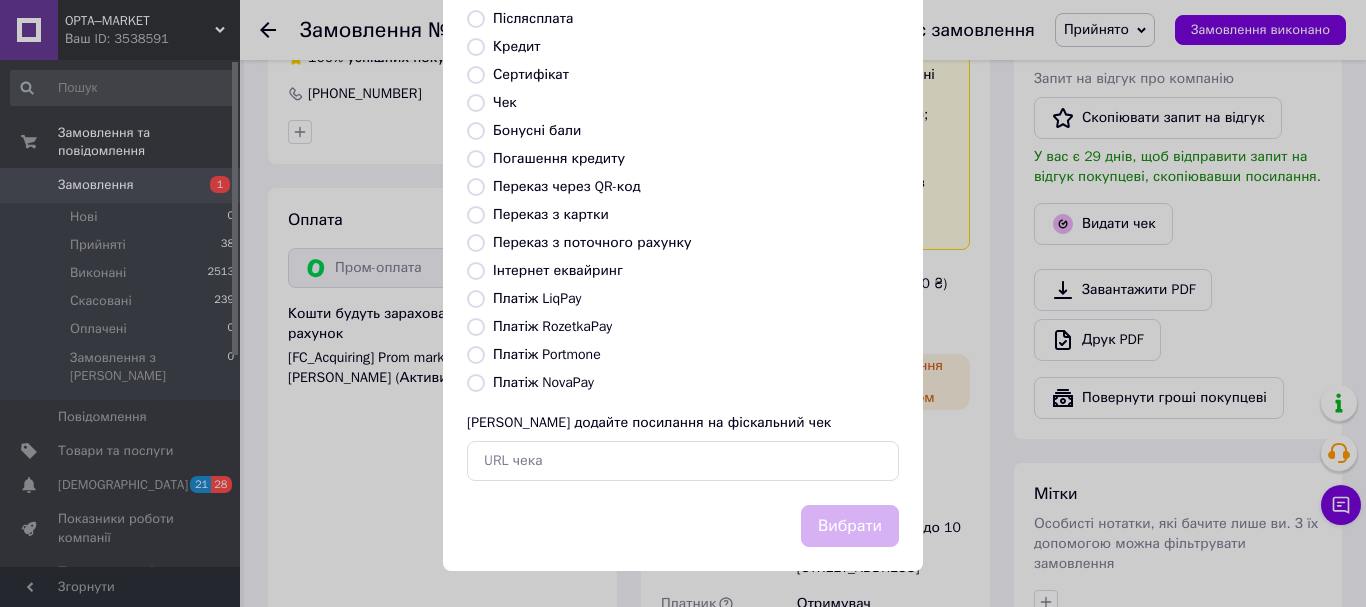 radio on "true" 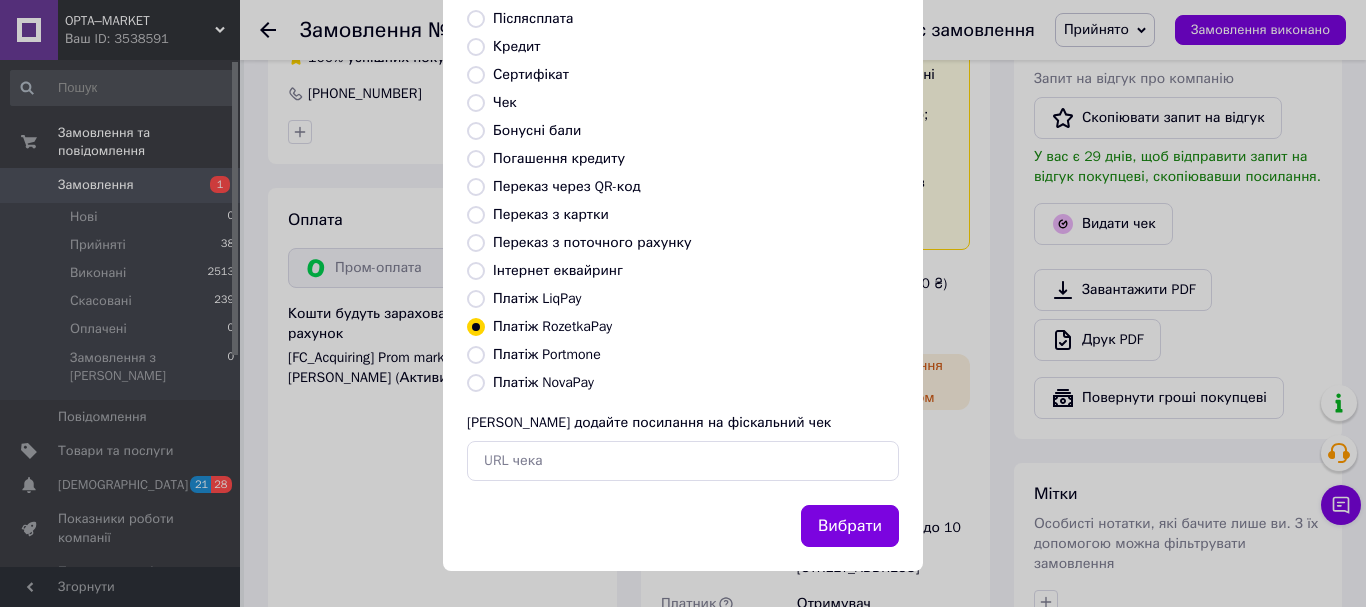 click on "Вибрати" at bounding box center (850, 526) 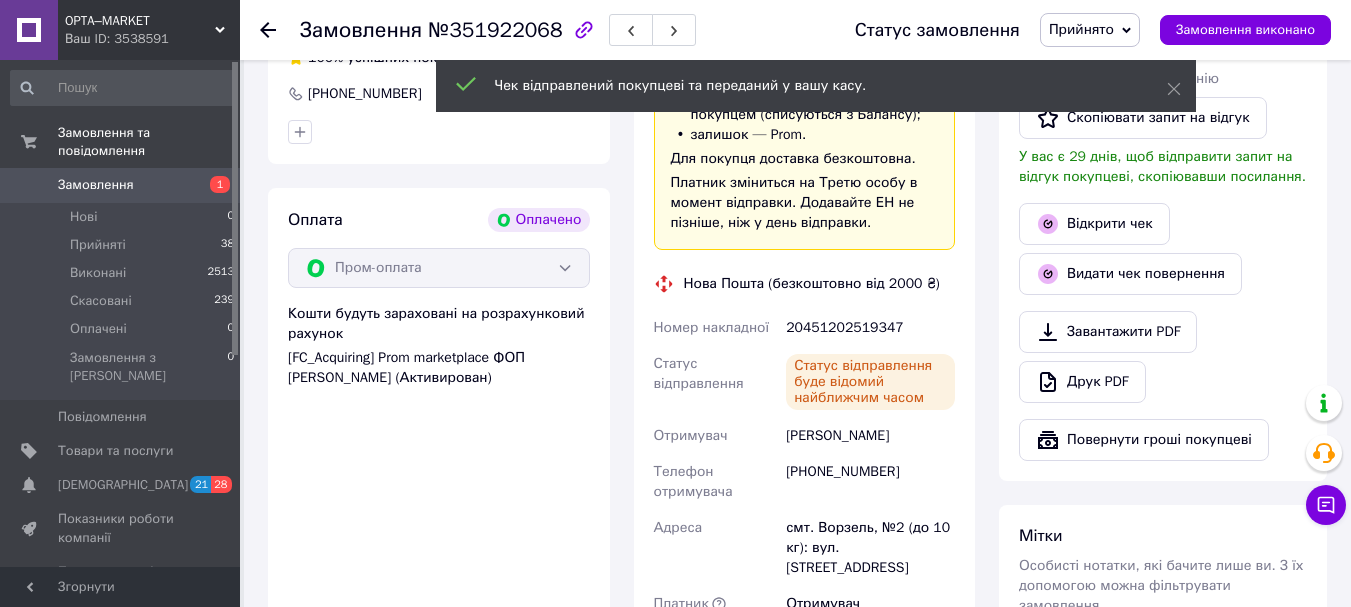 click 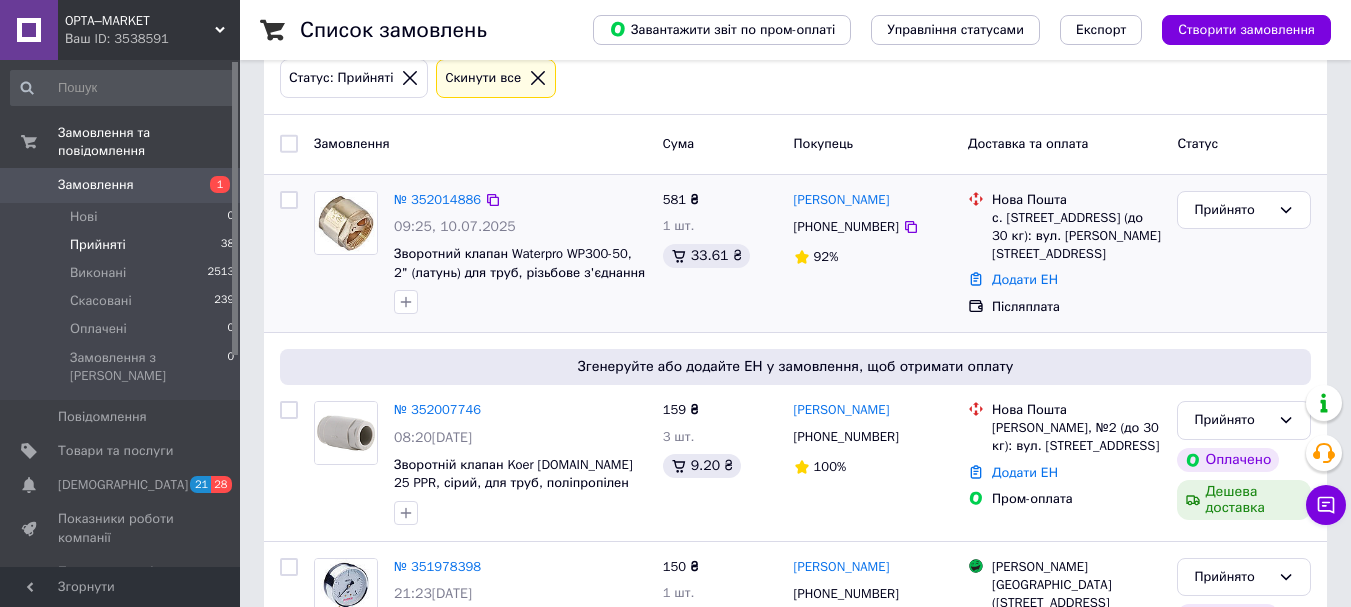 scroll, scrollTop: 249, scrollLeft: 0, axis: vertical 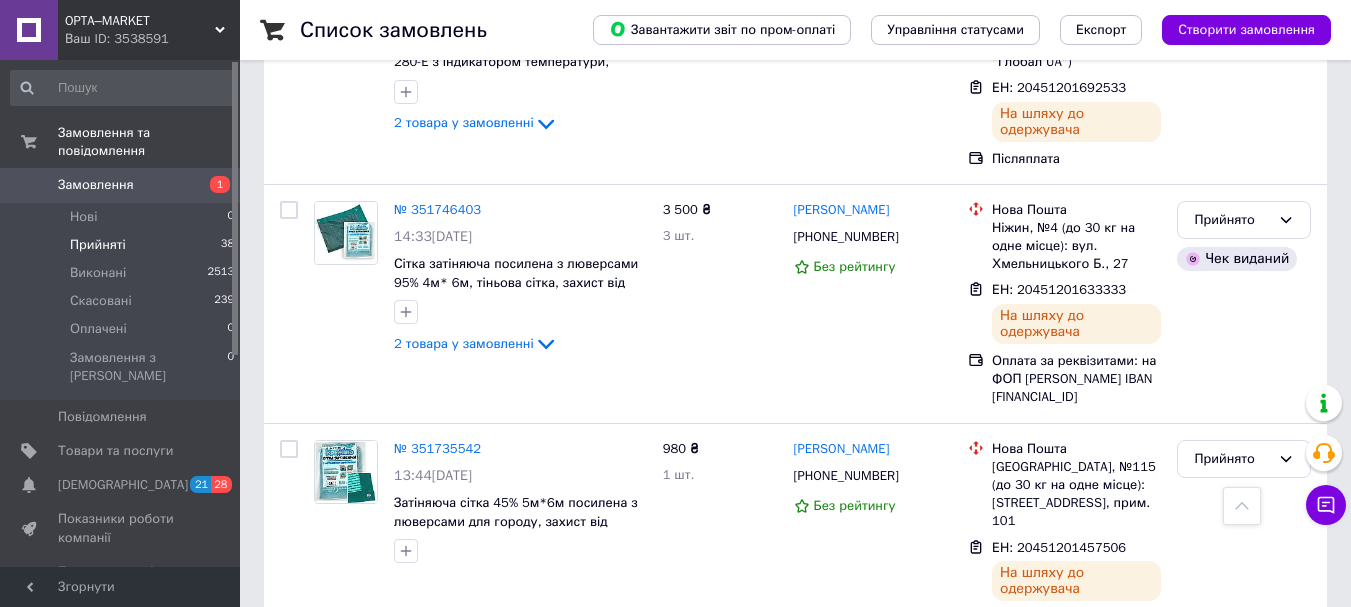 drag, startPoint x: 319, startPoint y: 574, endPoint x: 406, endPoint y: 578, distance: 87.0919 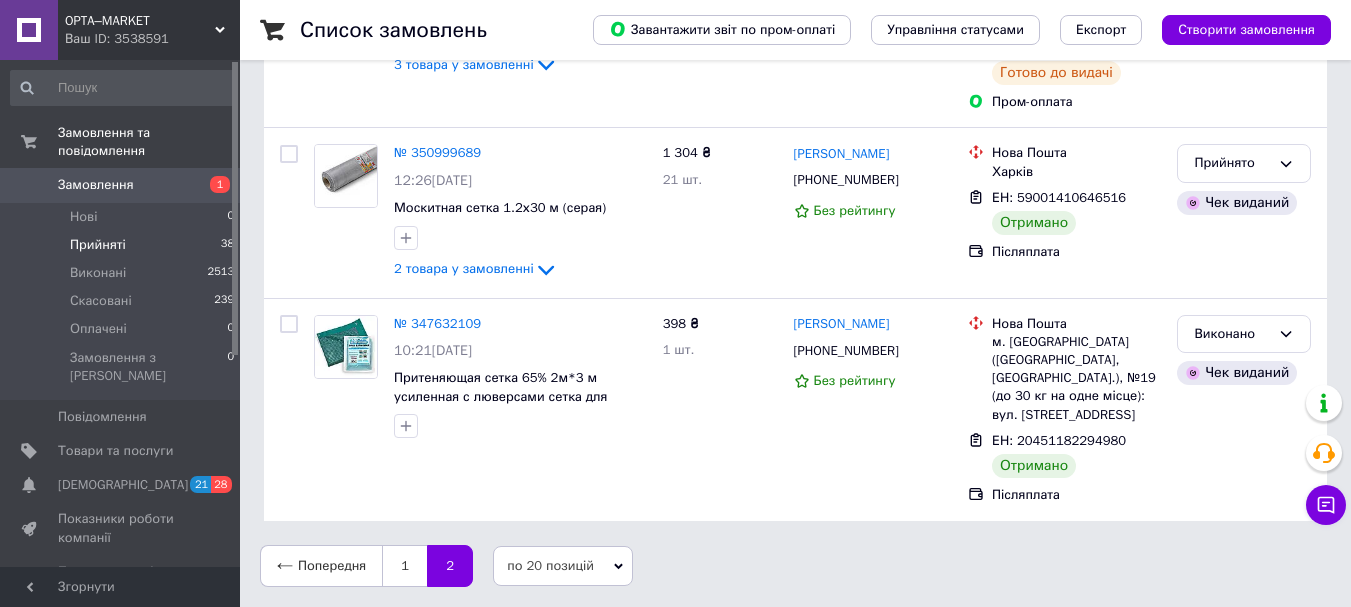 scroll, scrollTop: 0, scrollLeft: 0, axis: both 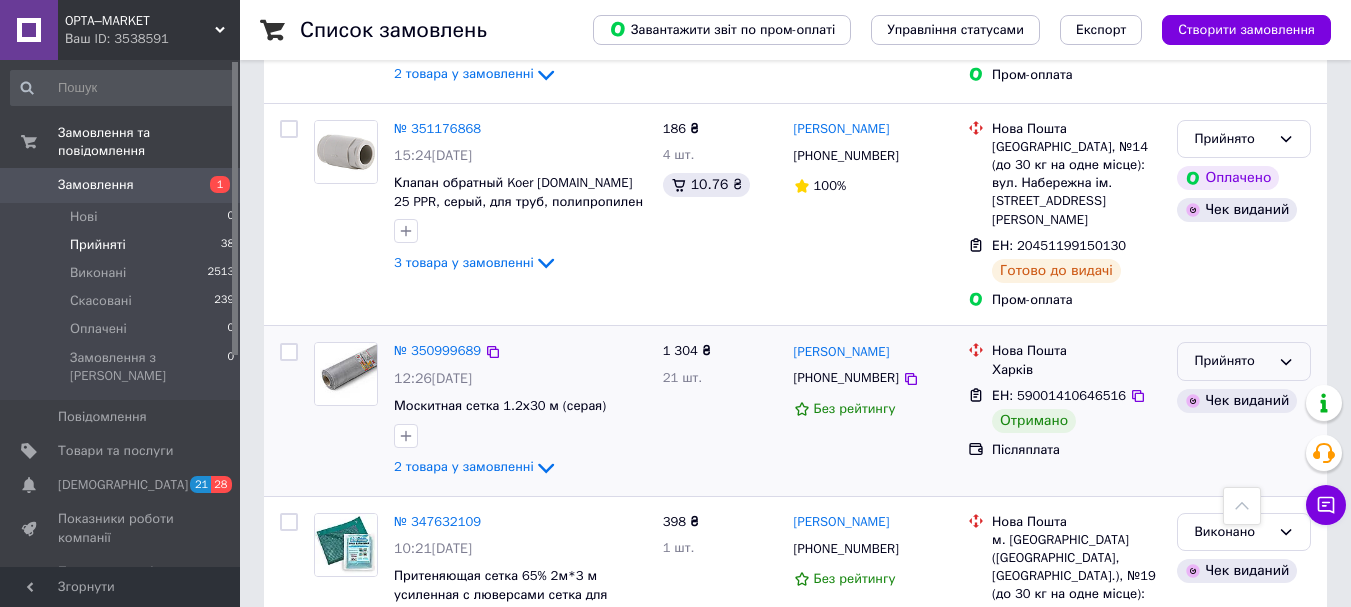 click 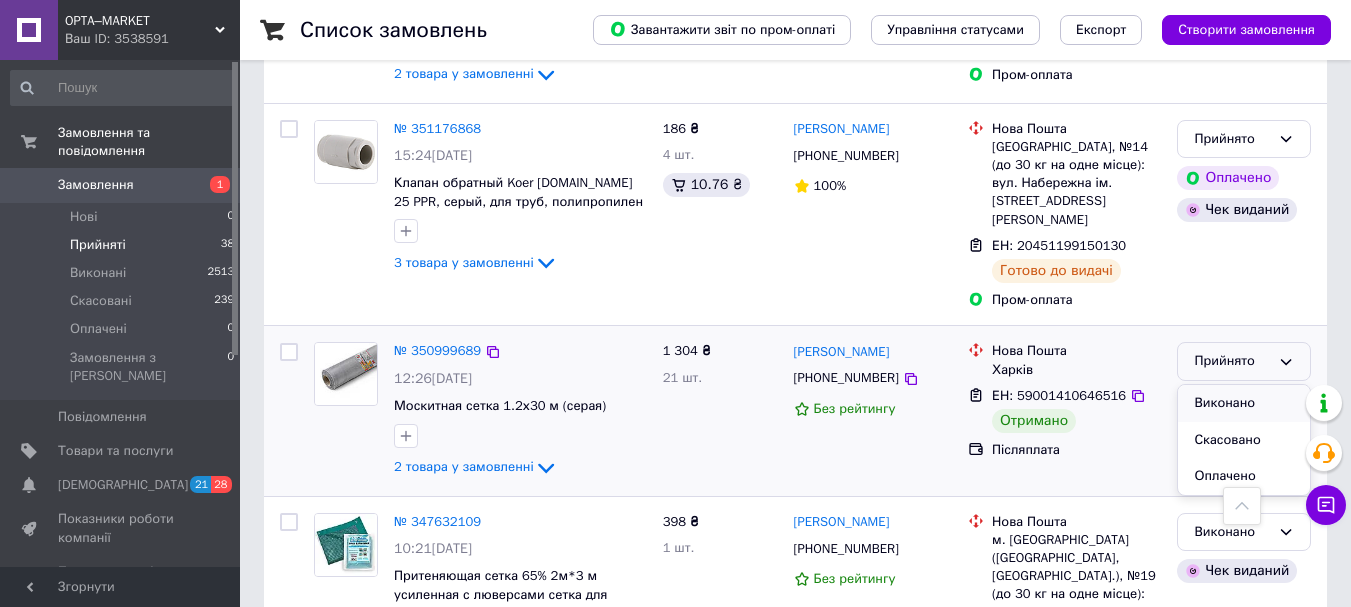 click on "Виконано" at bounding box center [1244, 403] 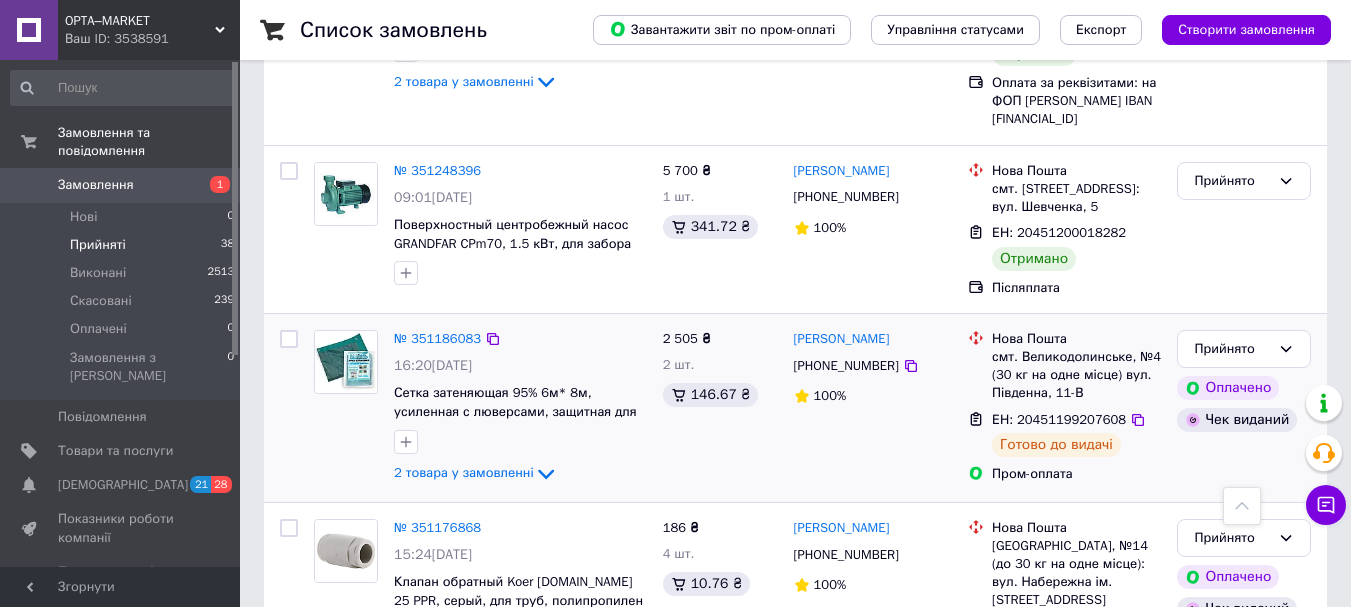 scroll, scrollTop: 2996, scrollLeft: 0, axis: vertical 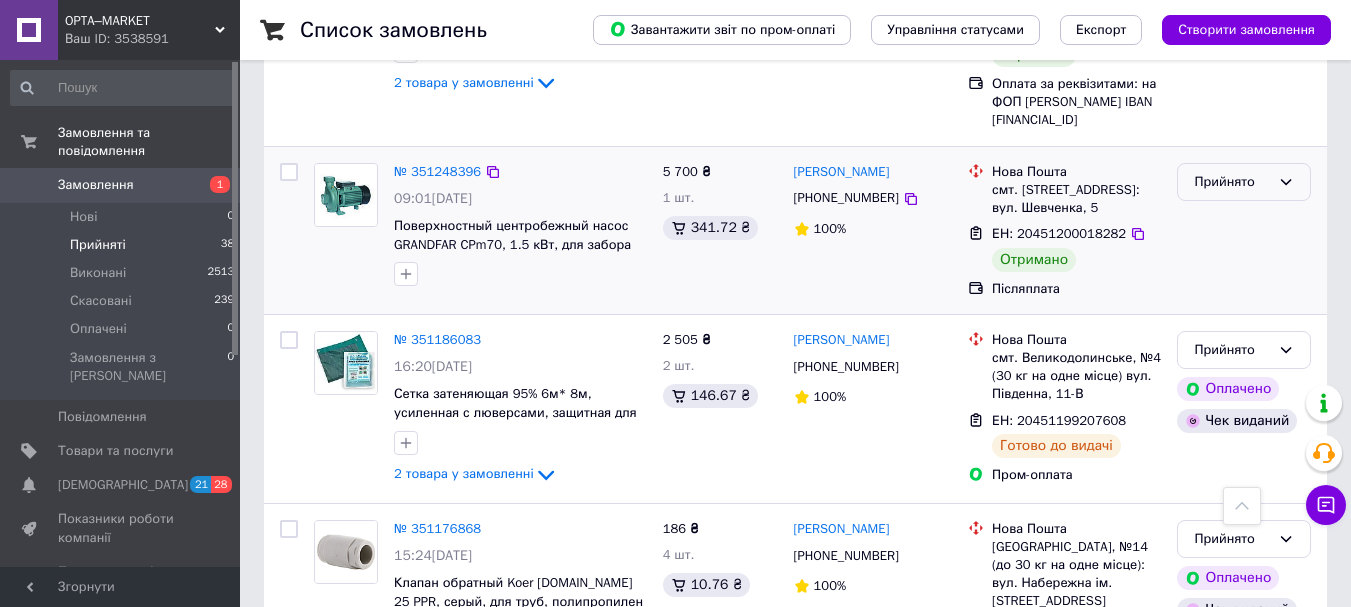 drag, startPoint x: 1275, startPoint y: 213, endPoint x: 1267, endPoint y: 232, distance: 20.615528 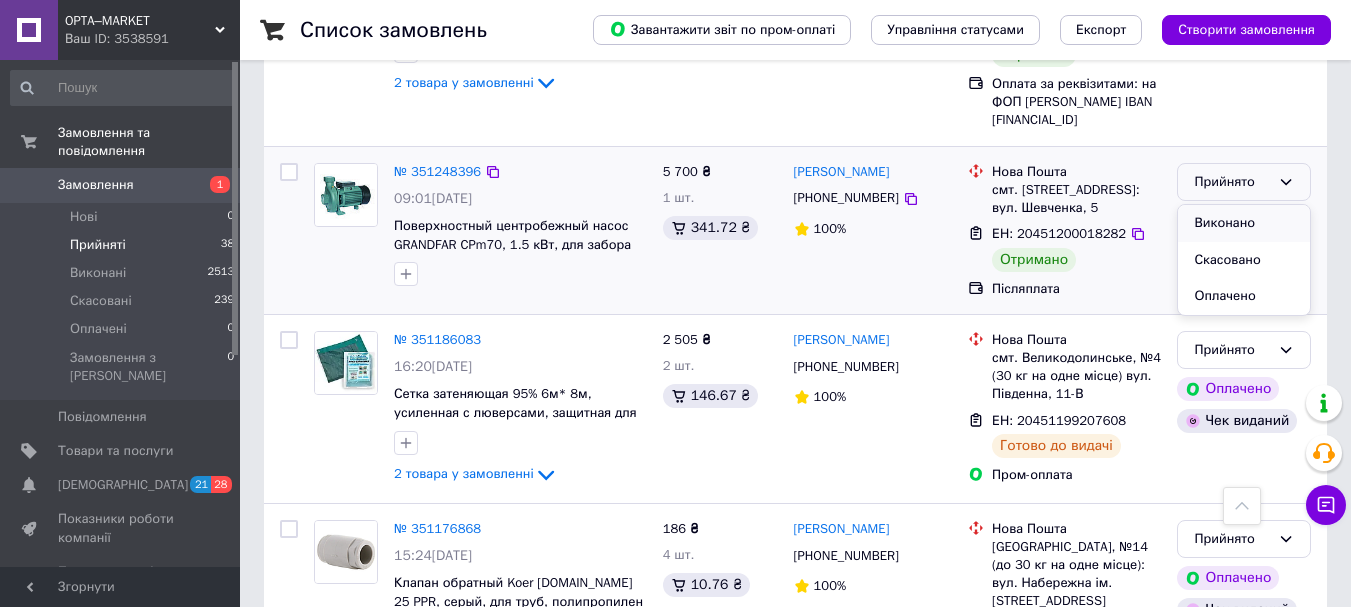 click on "Виконано" at bounding box center [1244, 223] 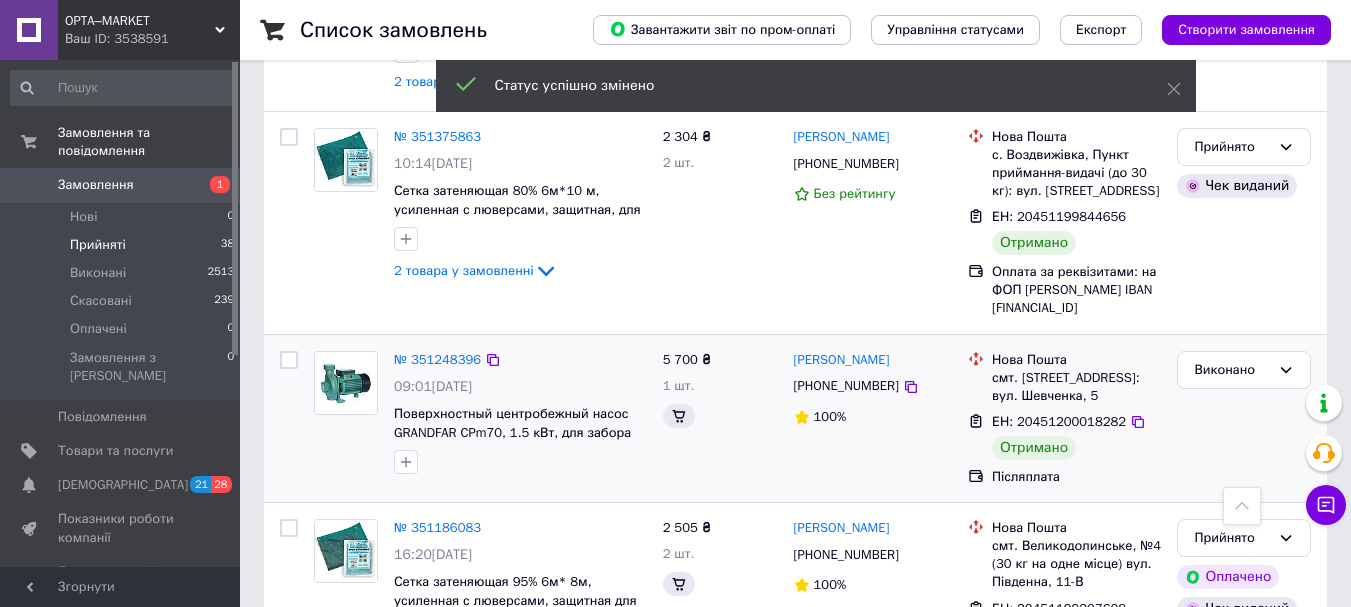 scroll, scrollTop: 2796, scrollLeft: 0, axis: vertical 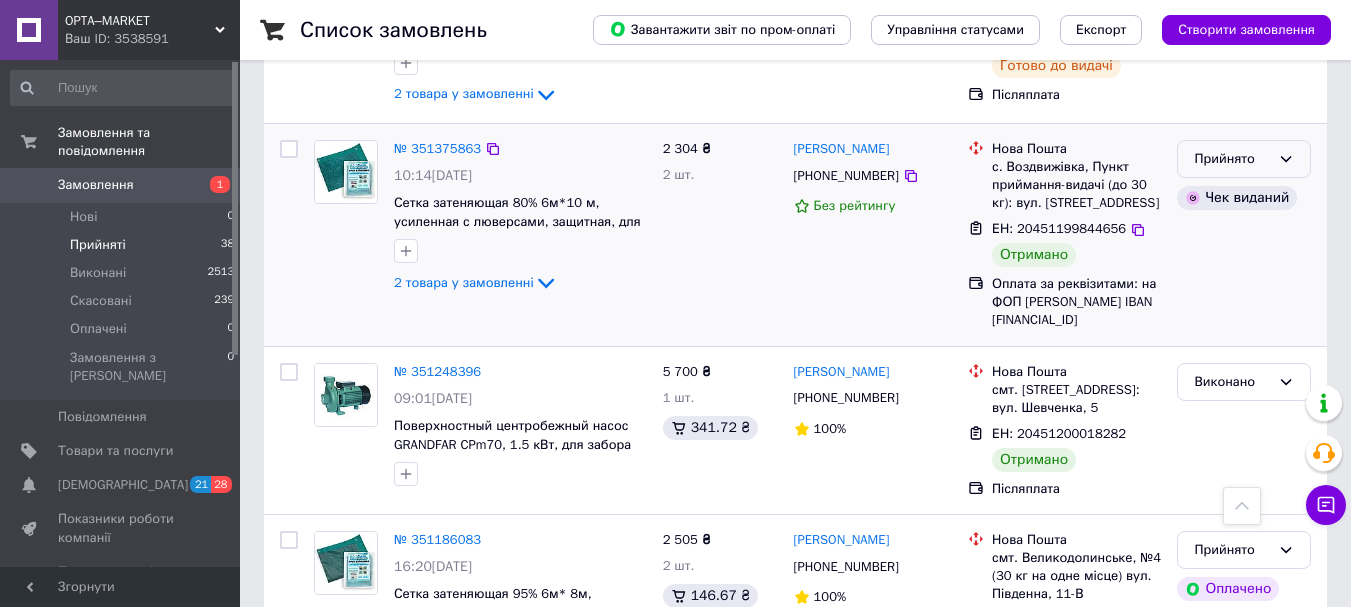 drag, startPoint x: 1281, startPoint y: 167, endPoint x: 1290, endPoint y: 183, distance: 18.35756 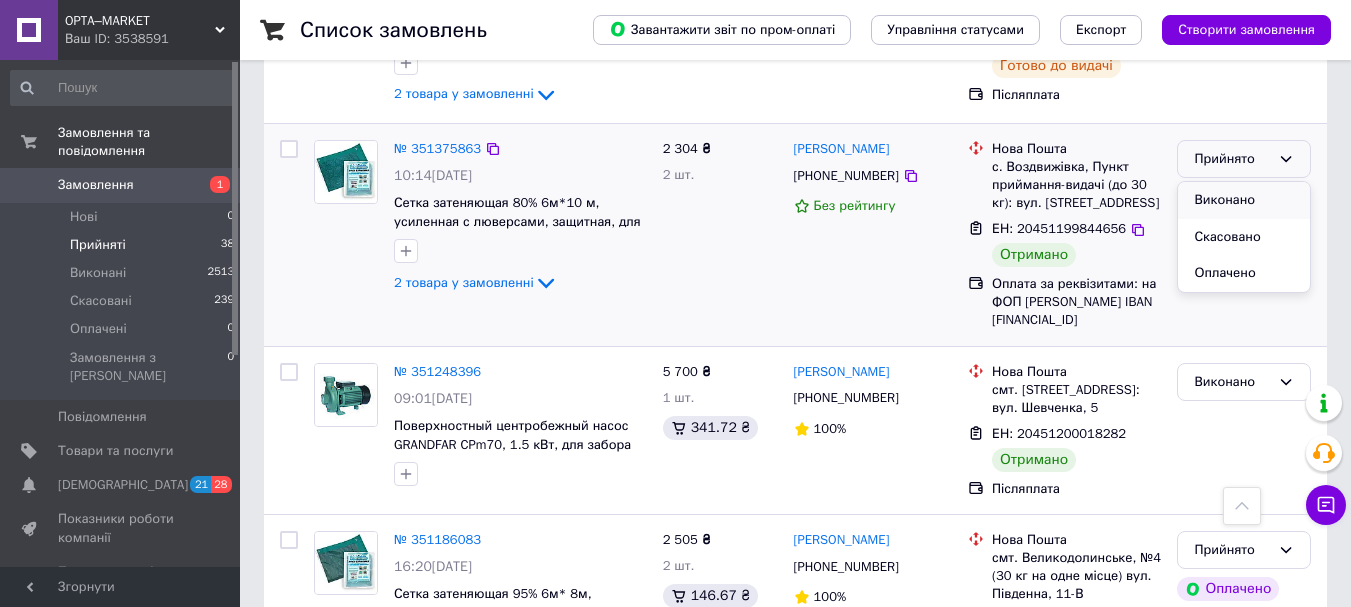 click on "Виконано" at bounding box center (1244, 200) 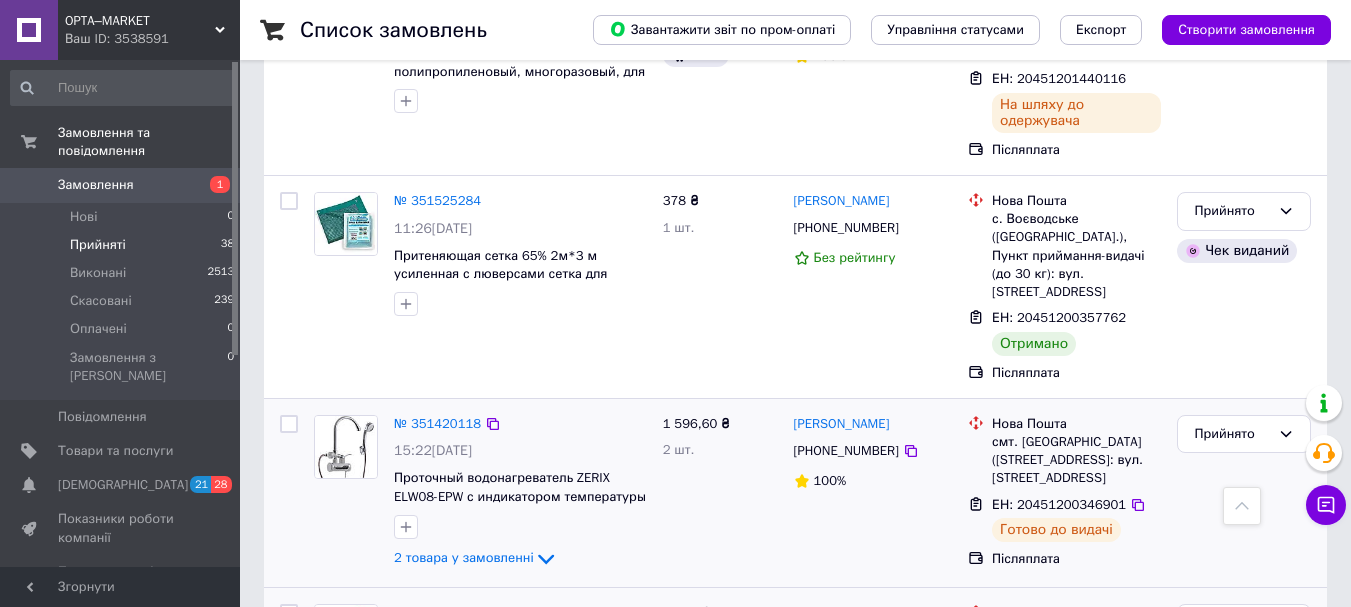 scroll, scrollTop: 2296, scrollLeft: 0, axis: vertical 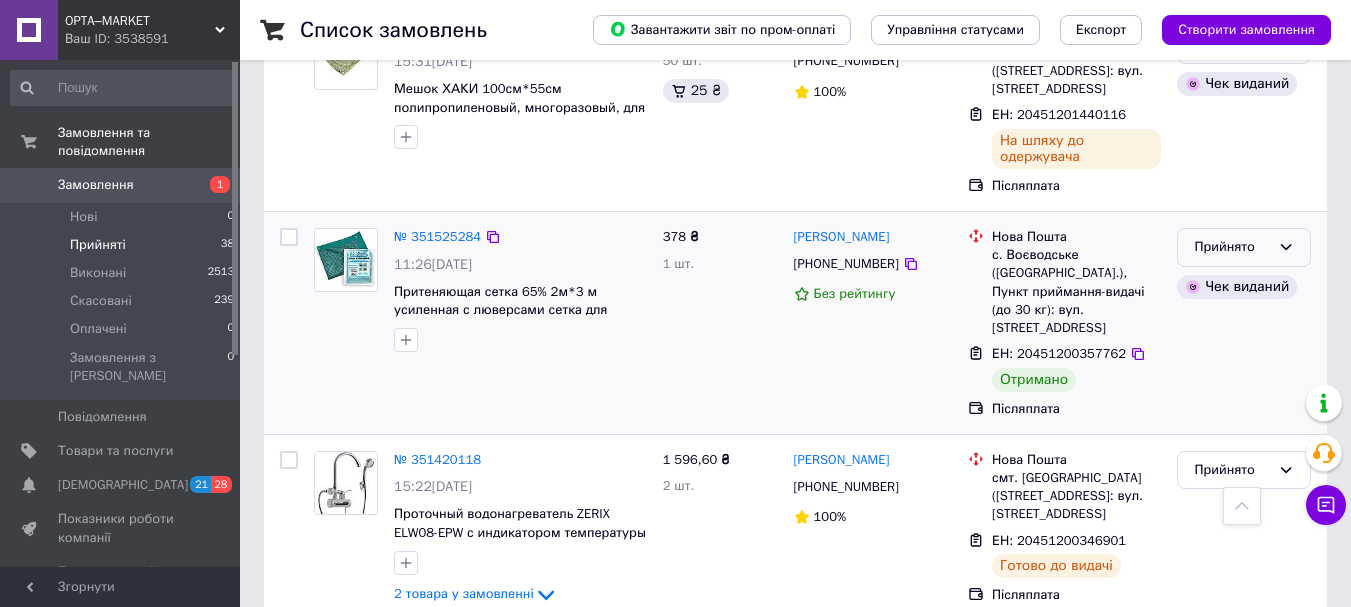 click 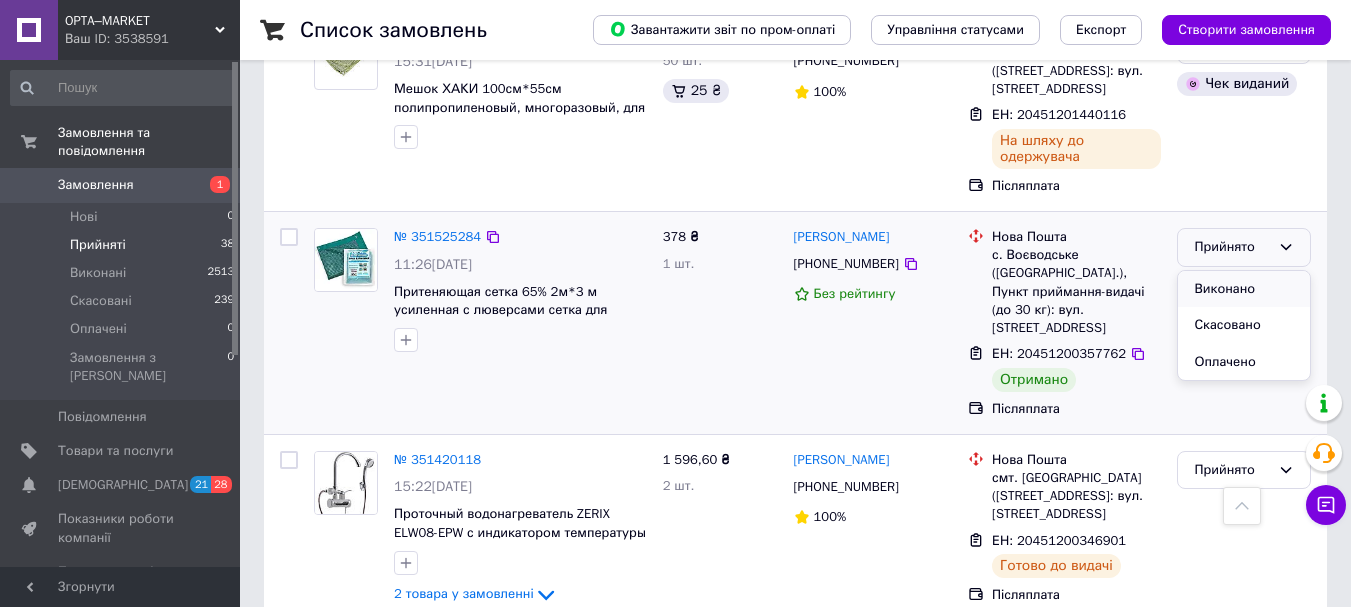 click on "Виконано" at bounding box center [1244, 289] 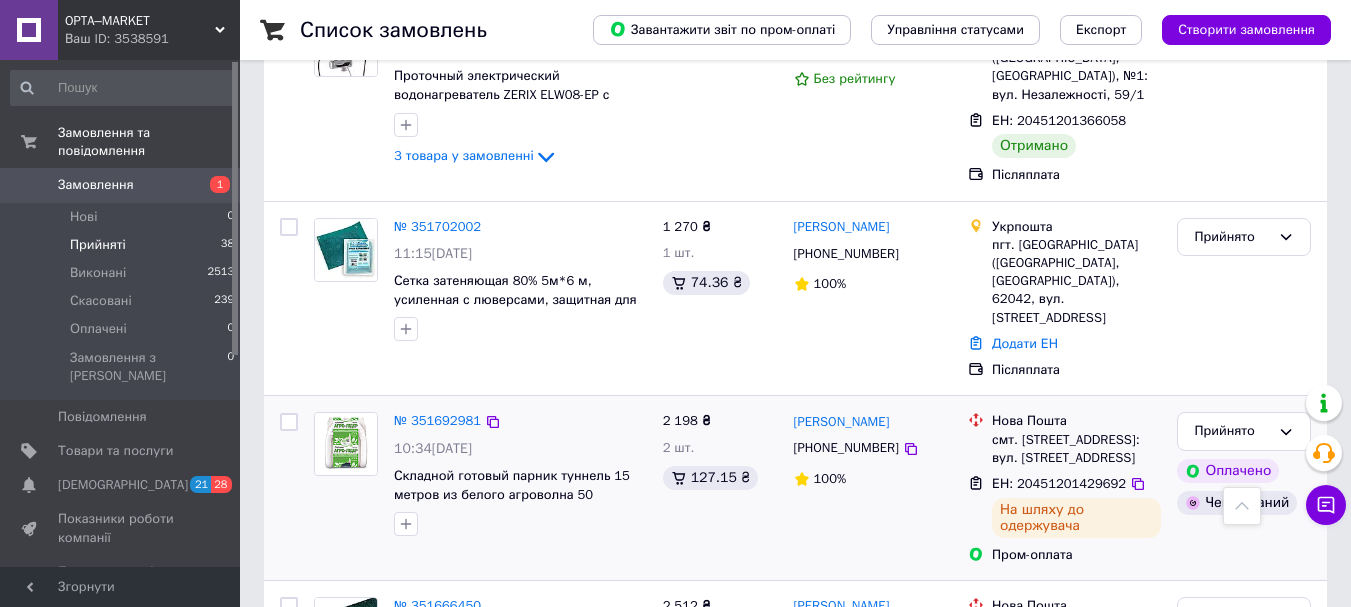 scroll, scrollTop: 596, scrollLeft: 0, axis: vertical 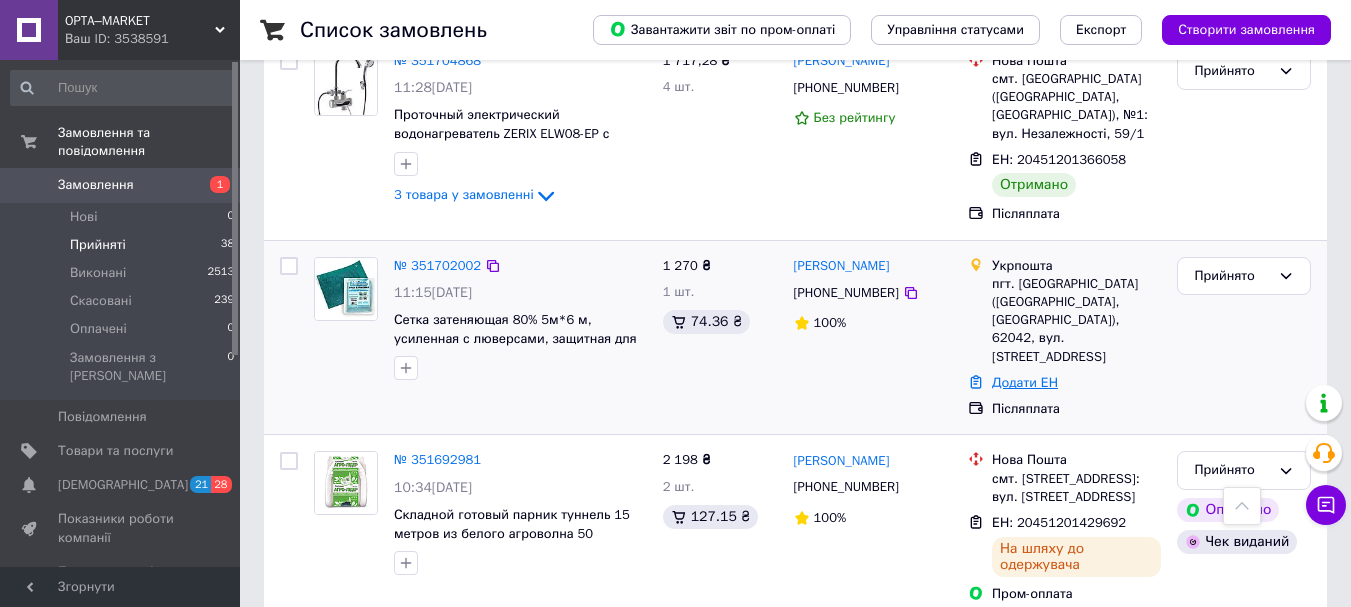 click on "Додати ЕН" at bounding box center [1025, 382] 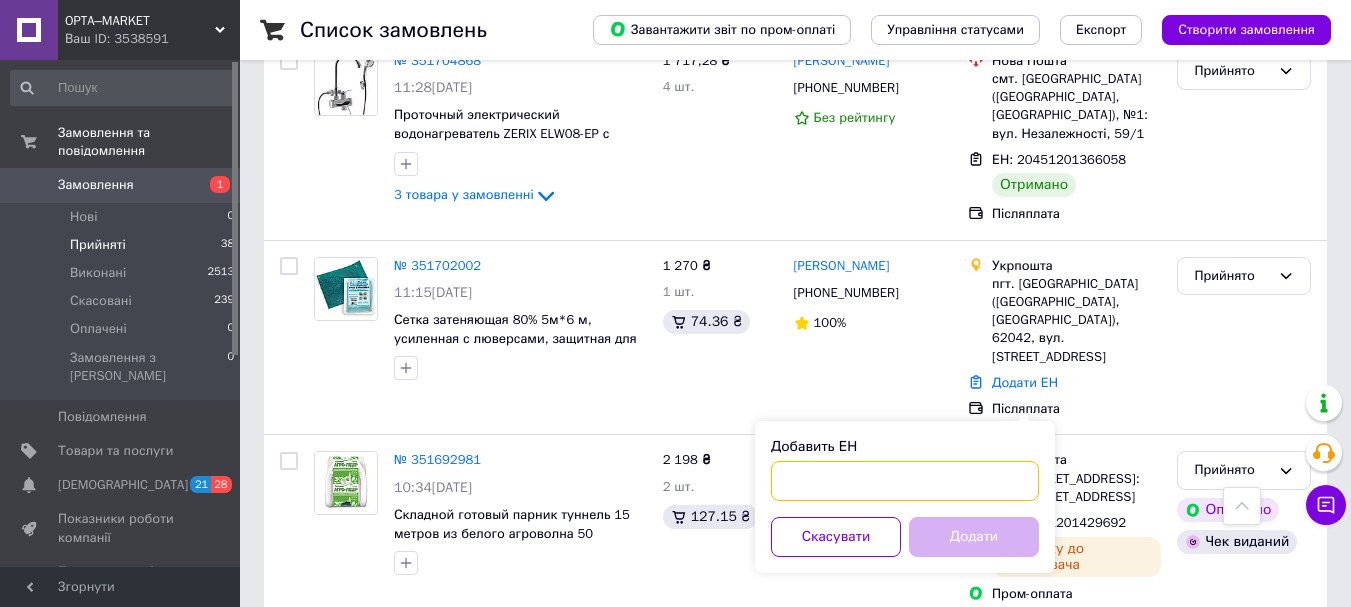 click on "Добавить ЕН" at bounding box center (905, 481) 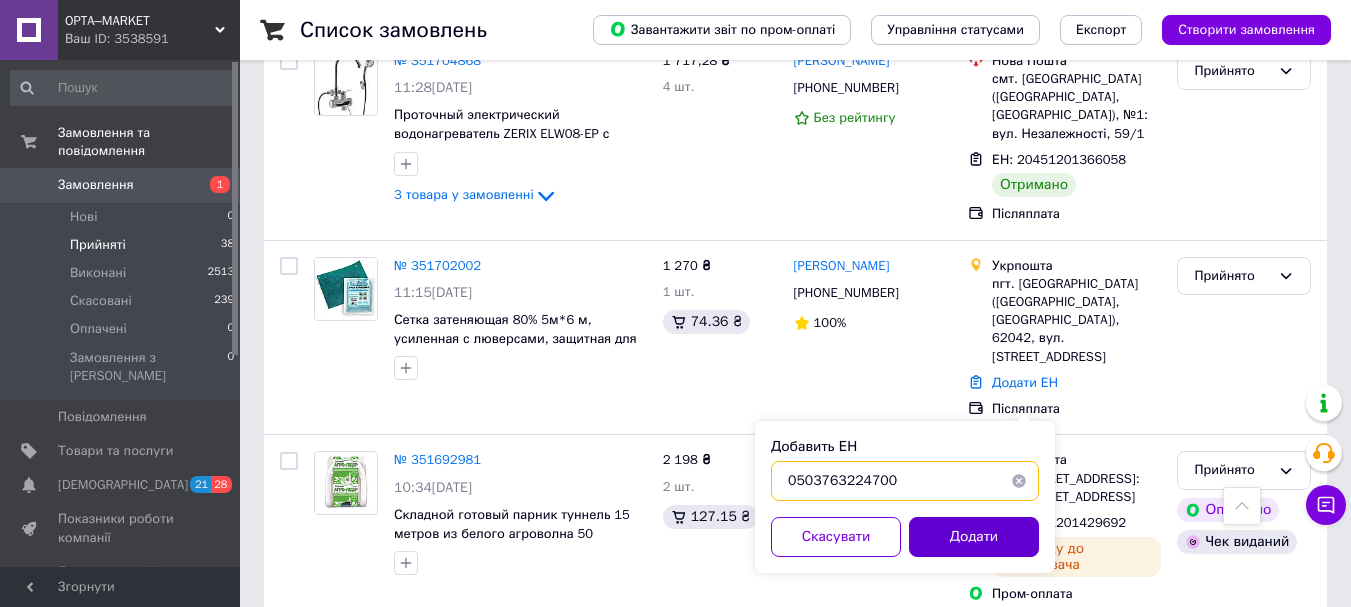 type on "0503763224700" 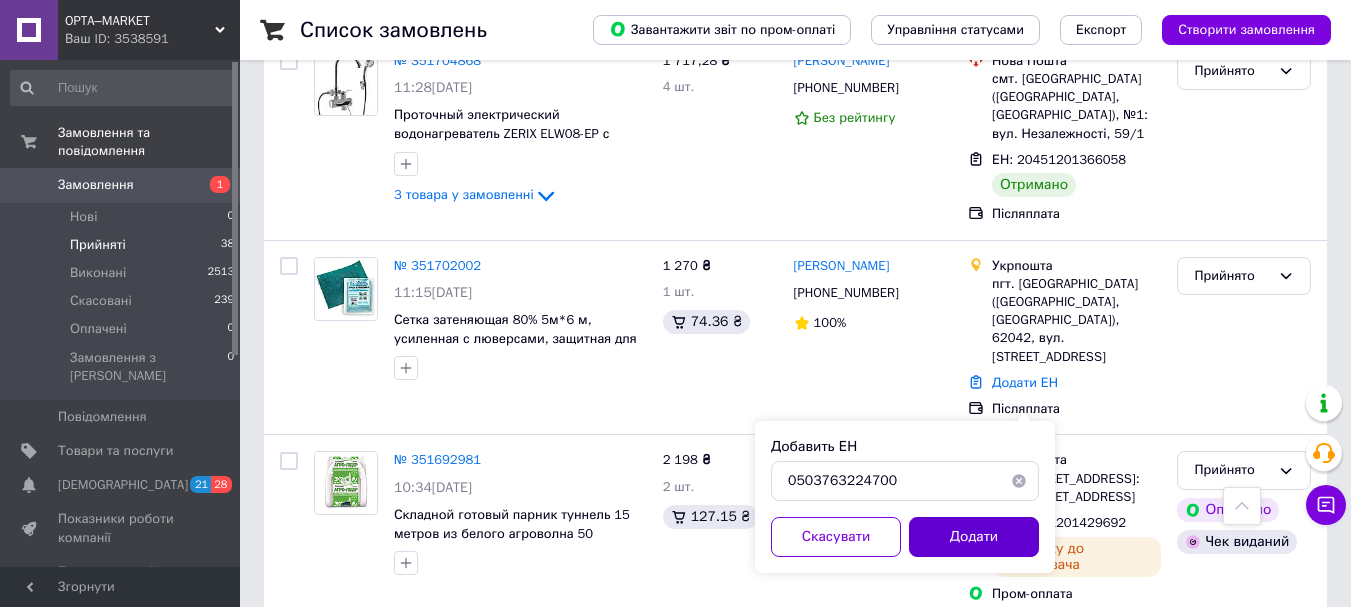 click on "Додати" at bounding box center (974, 537) 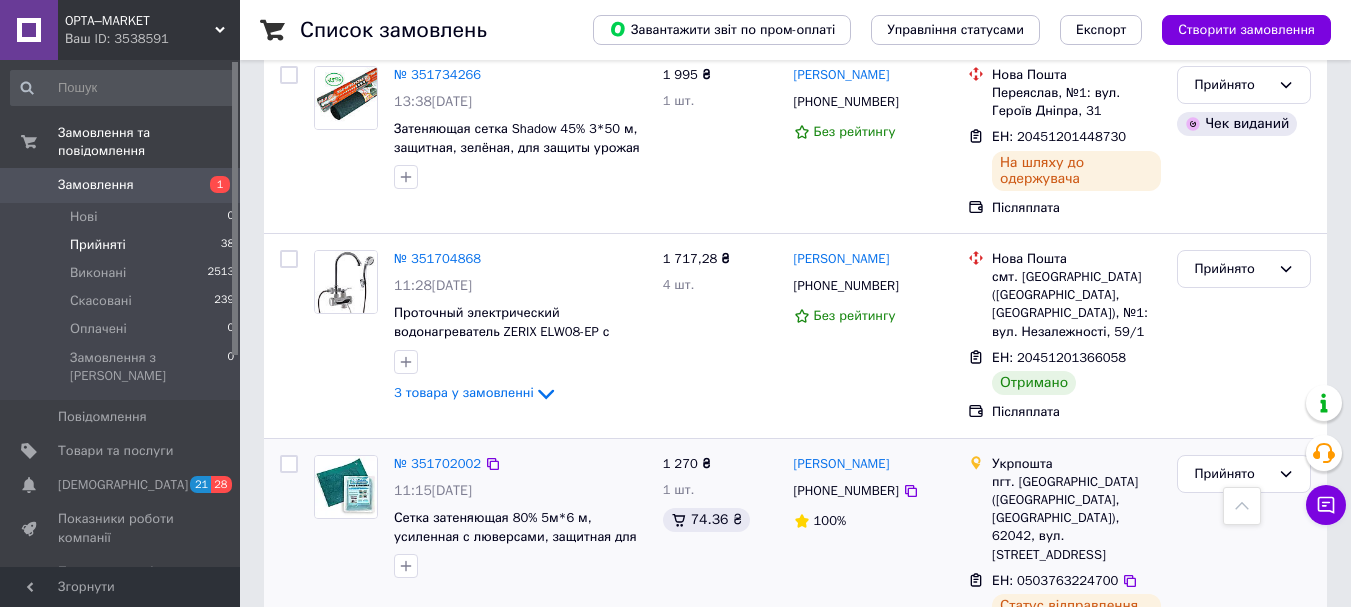 scroll, scrollTop: 396, scrollLeft: 0, axis: vertical 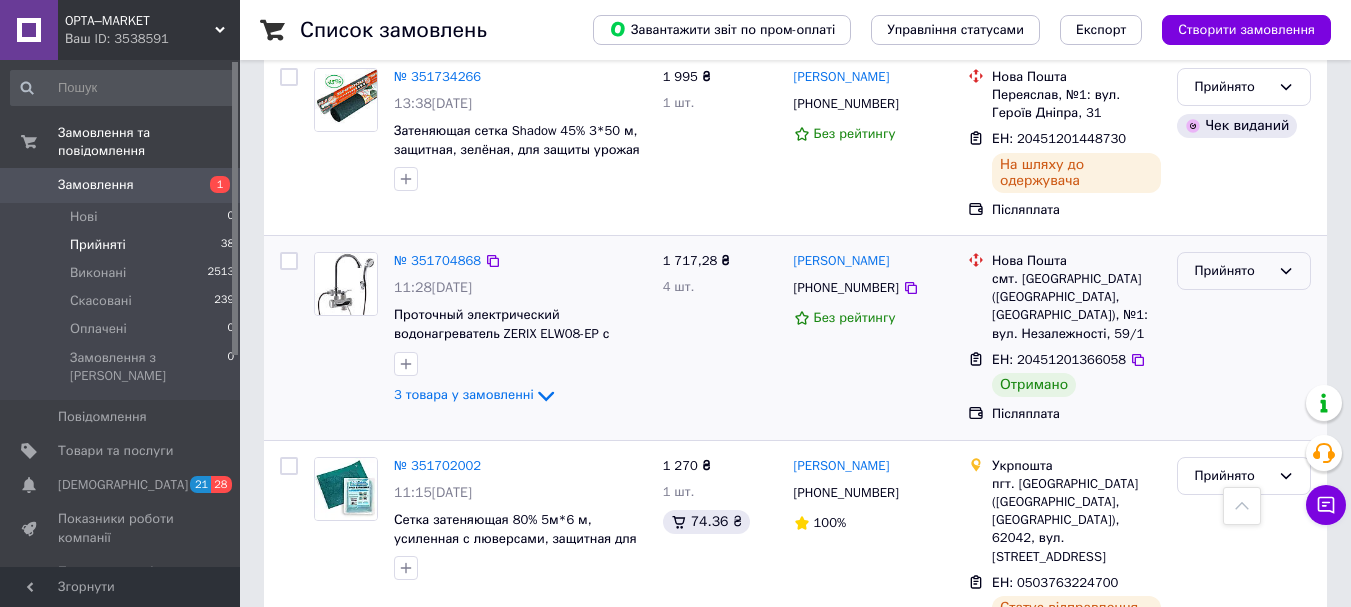 click 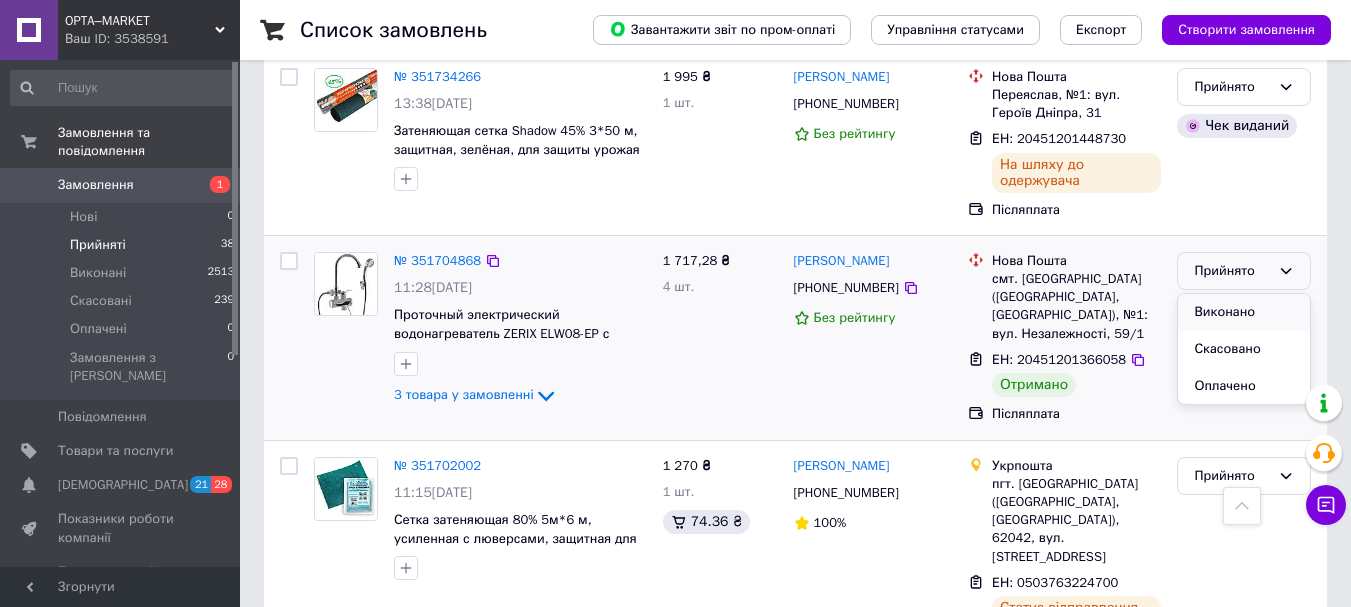 click on "Виконано" at bounding box center (1244, 312) 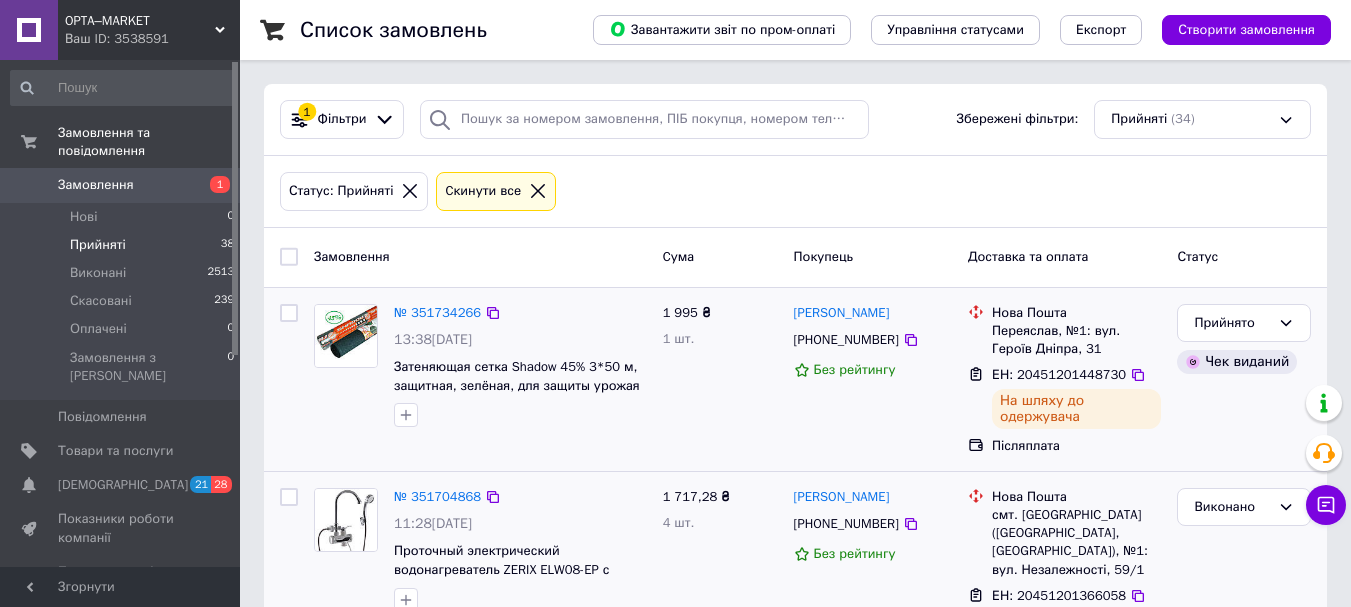 scroll, scrollTop: 96, scrollLeft: 0, axis: vertical 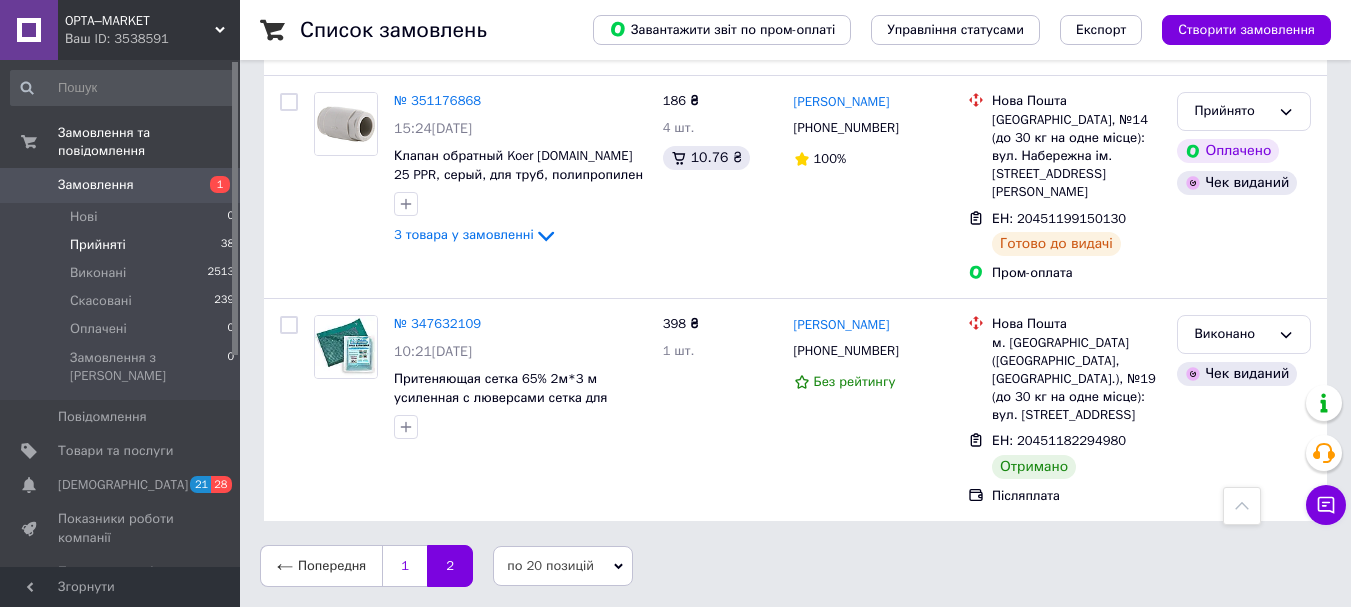 click on "1" at bounding box center (404, 566) 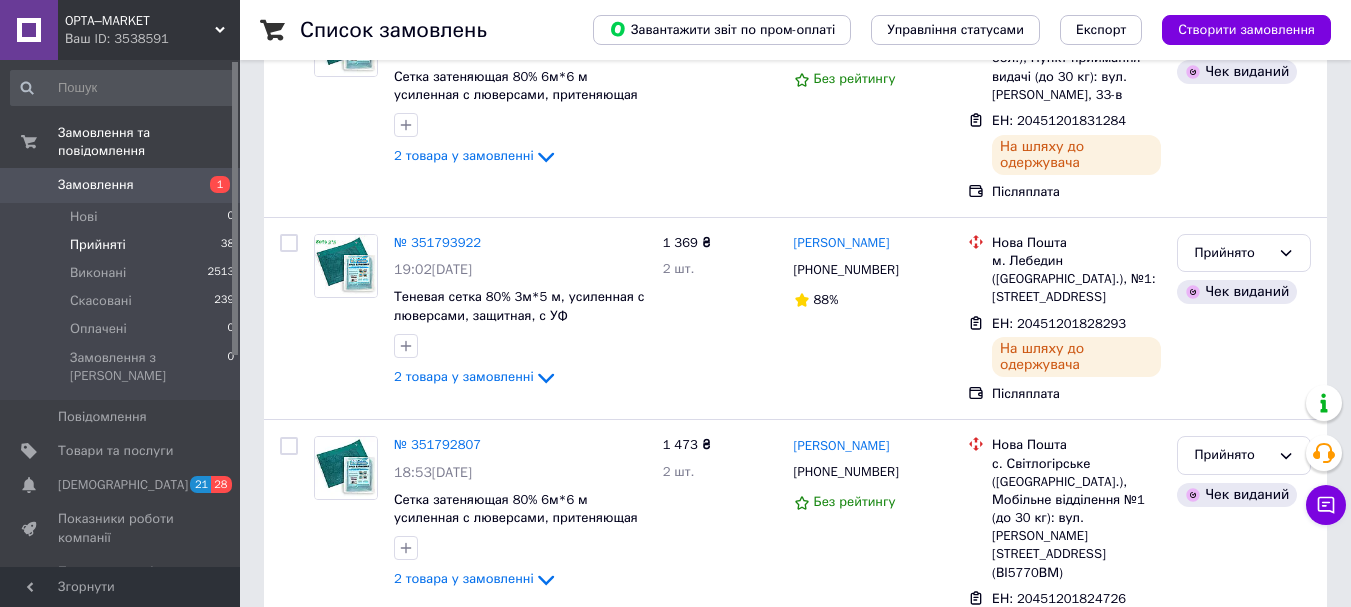 scroll, scrollTop: 0, scrollLeft: 0, axis: both 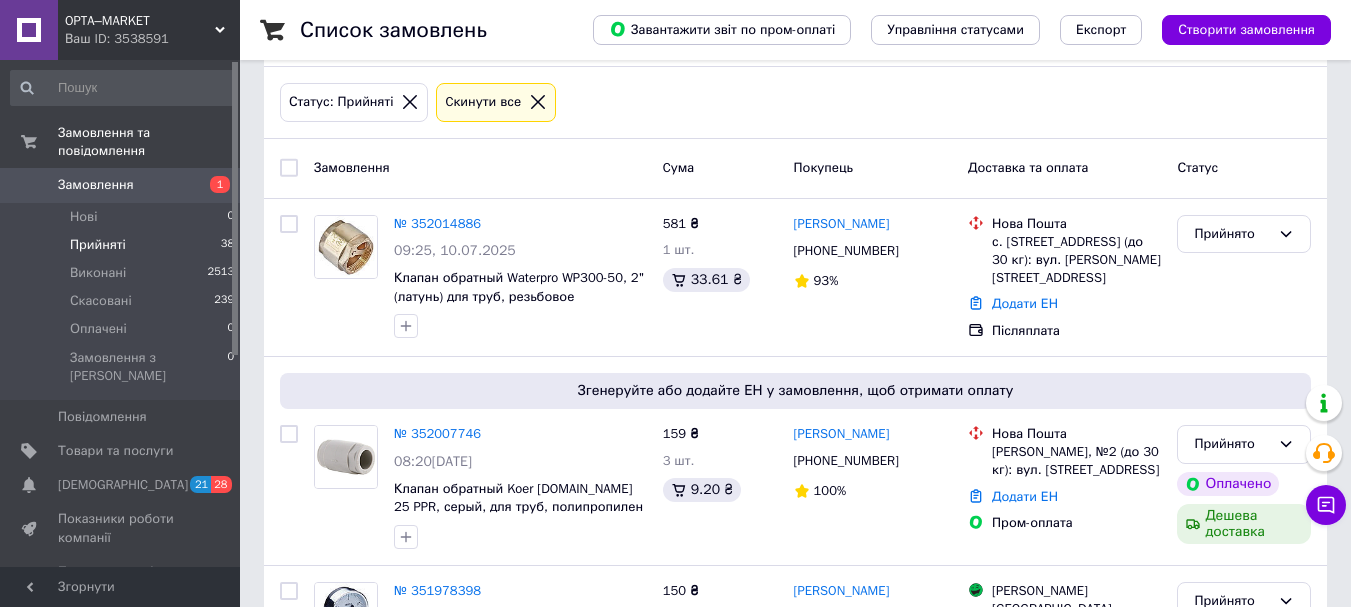 click on "Замовлення" at bounding box center (121, 185) 